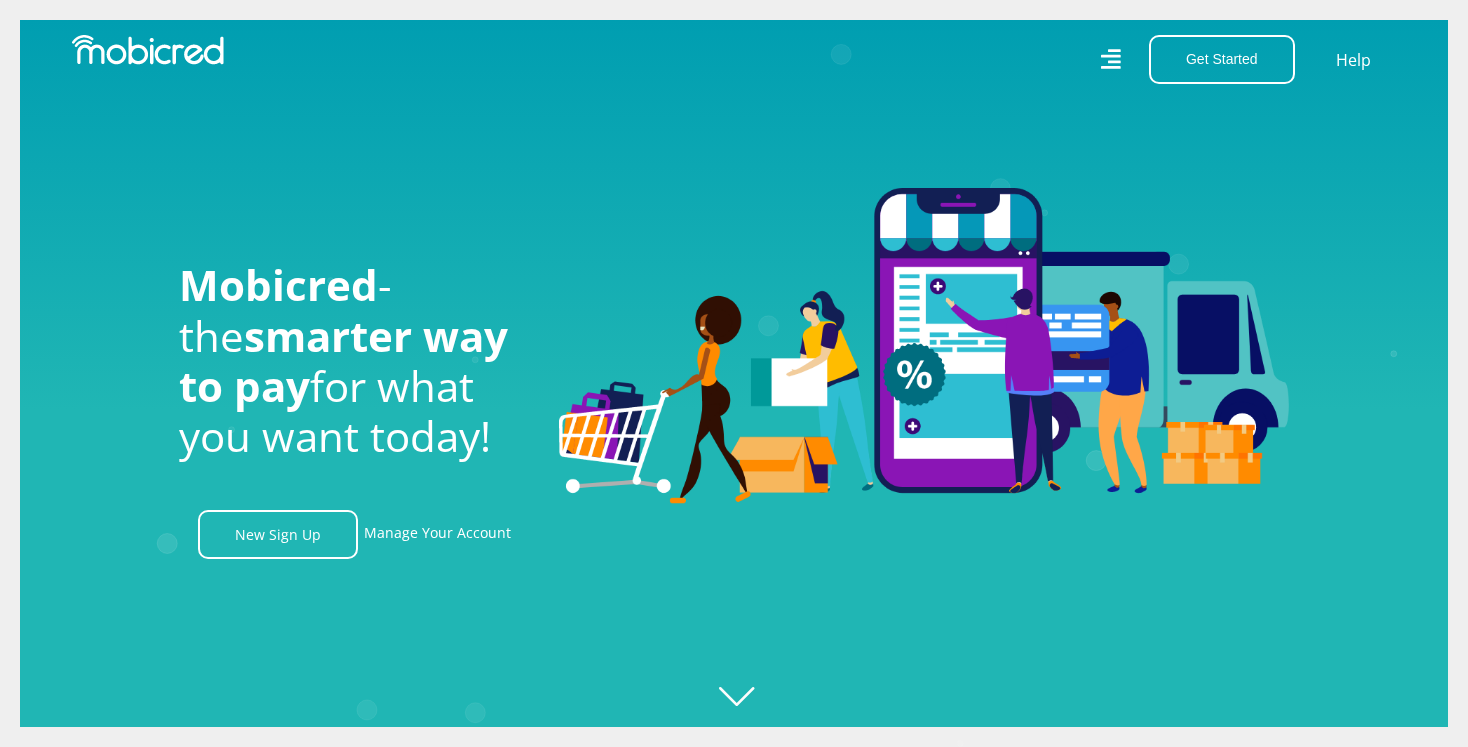 scroll, scrollTop: 0, scrollLeft: 0, axis: both 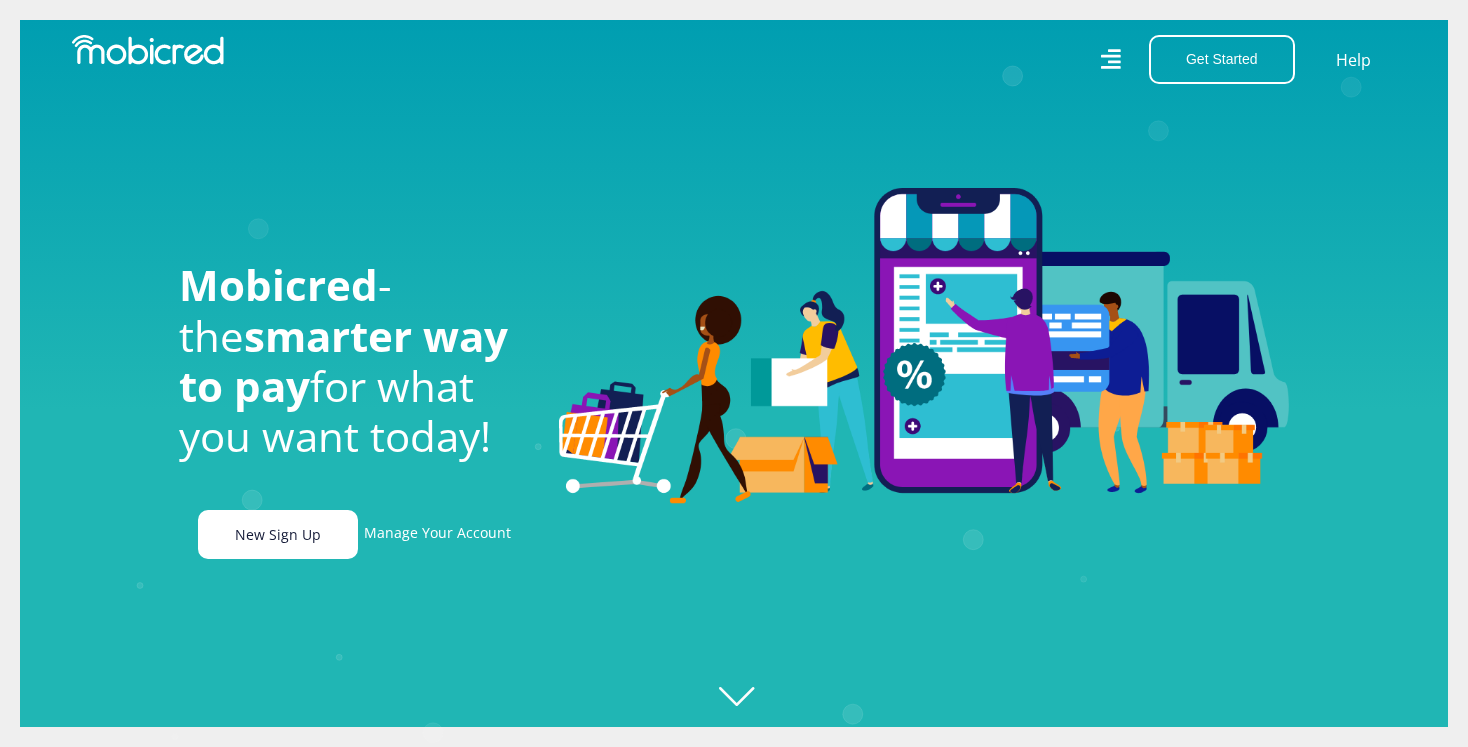 click on "New Sign Up" at bounding box center [278, 534] 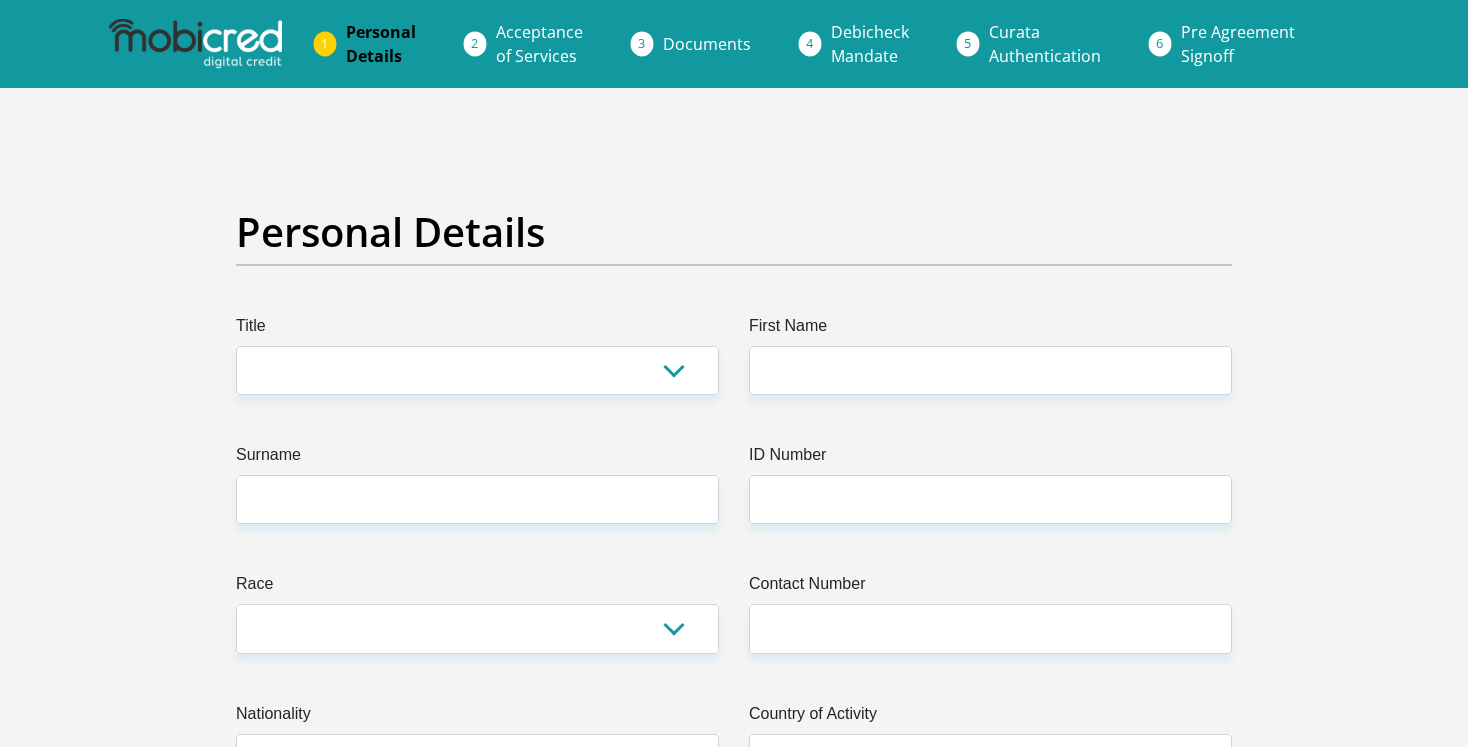 scroll, scrollTop: 0, scrollLeft: 0, axis: both 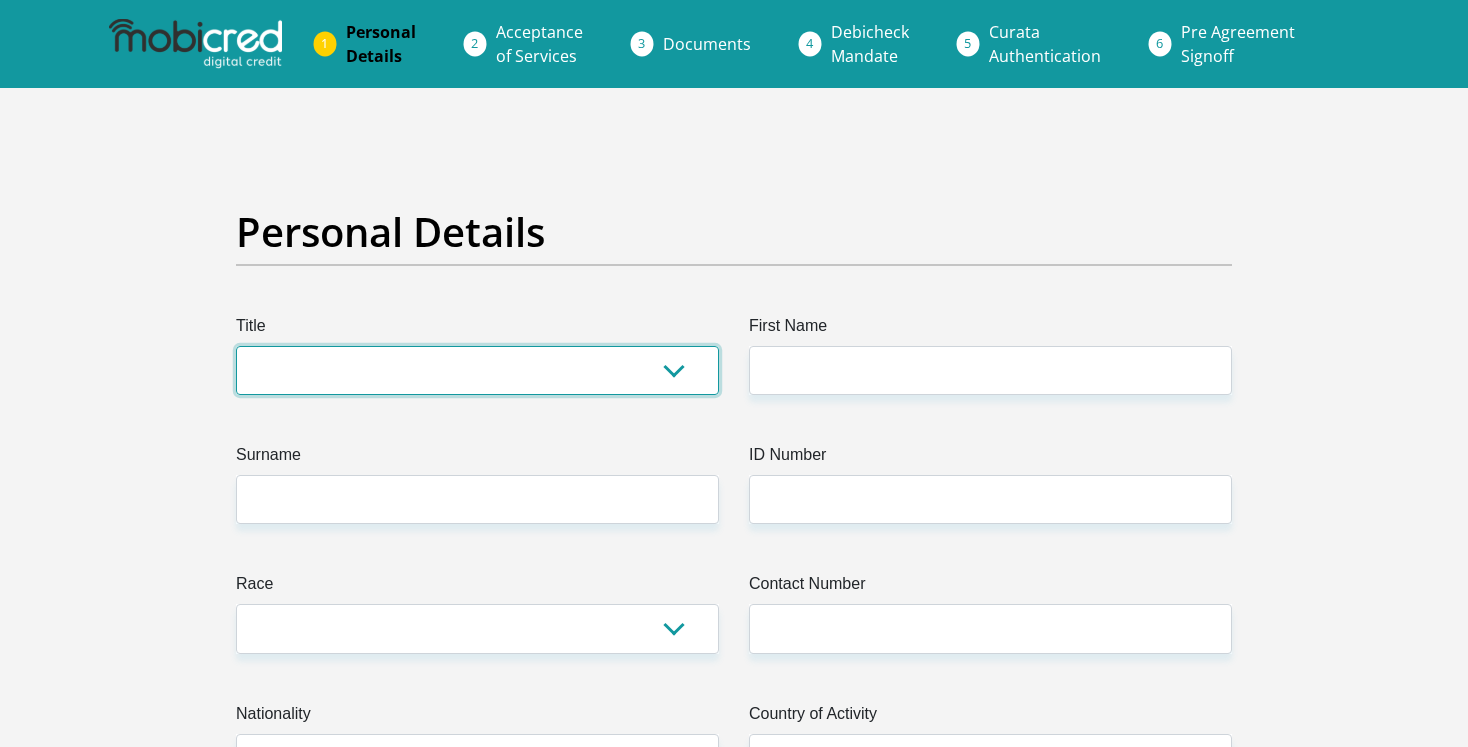 click on "Mr
Ms
Mrs
Dr
Other" at bounding box center [477, 370] 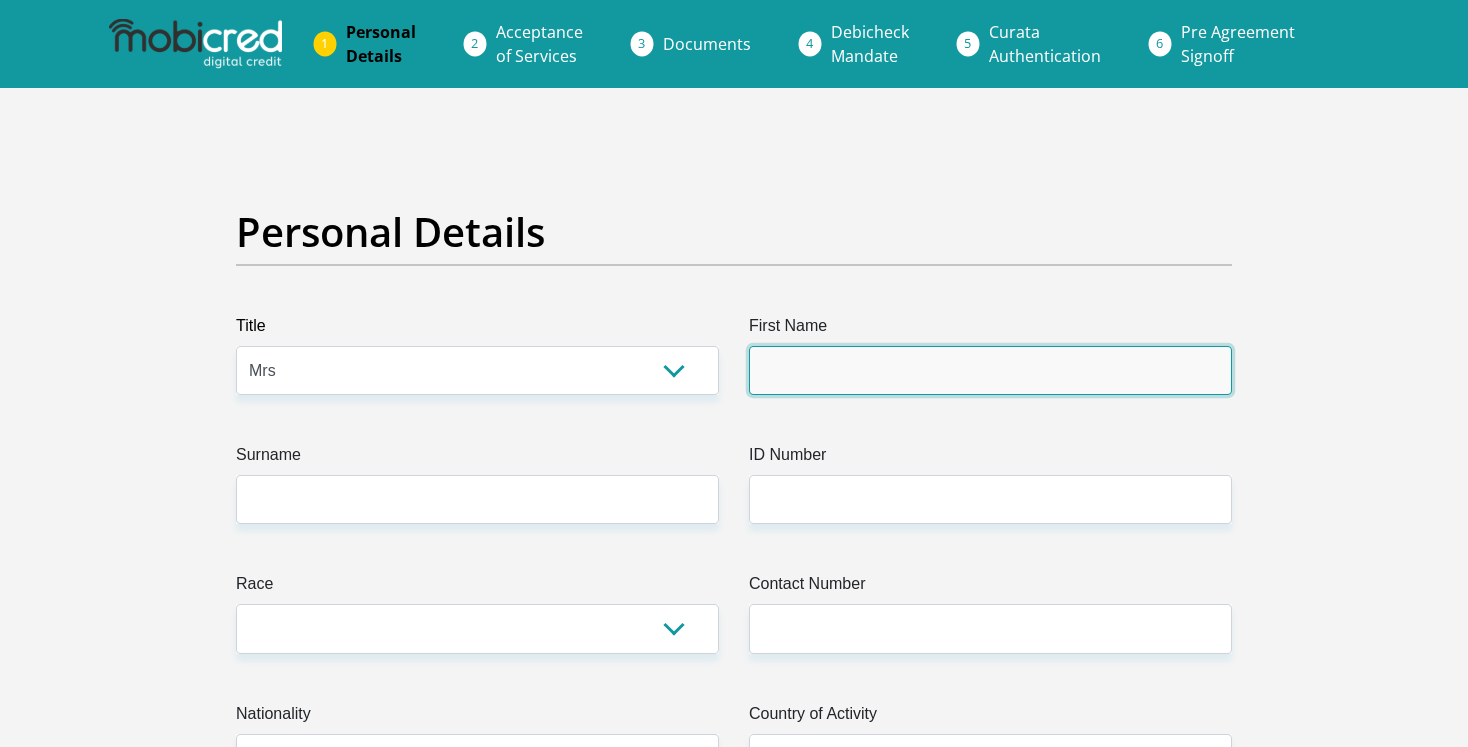 click on "First Name" at bounding box center [990, 370] 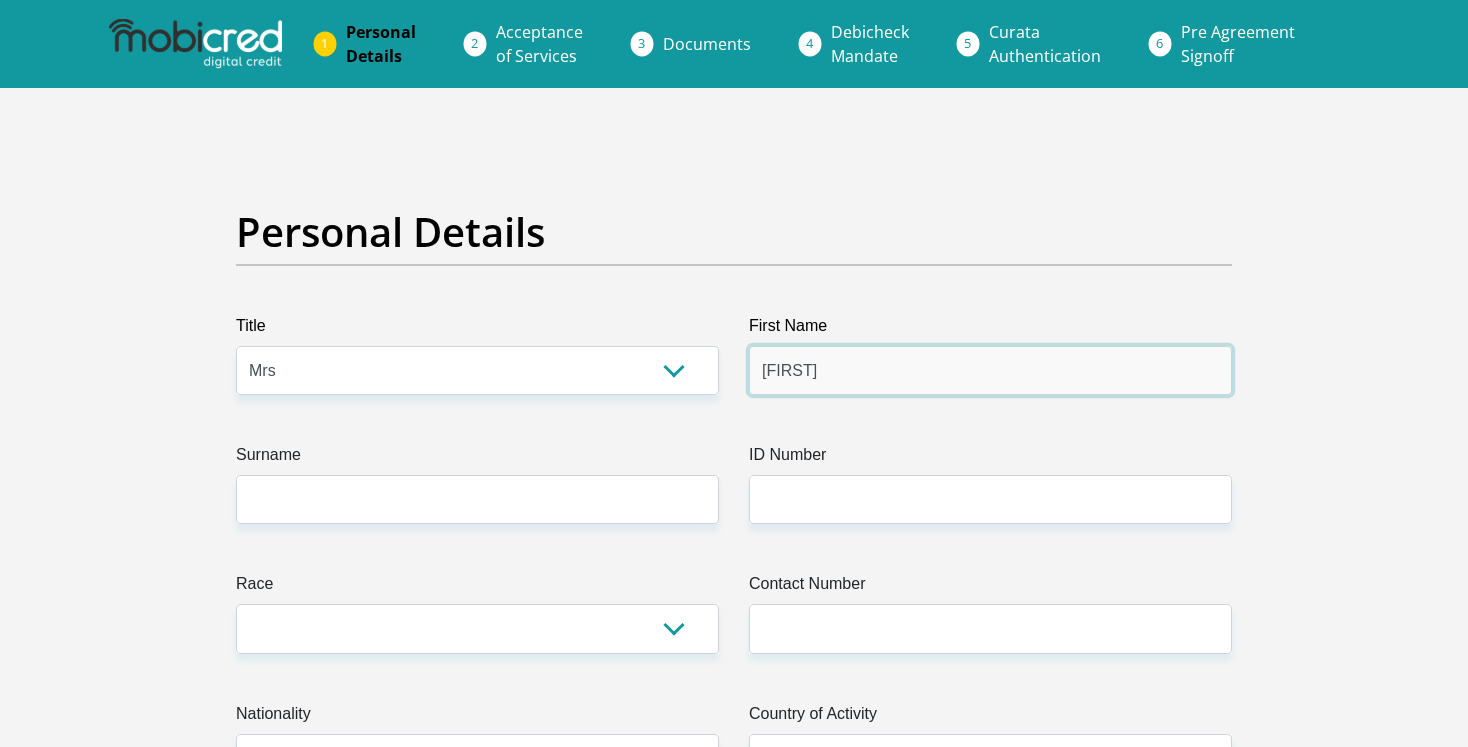 type on "[FIRST]" 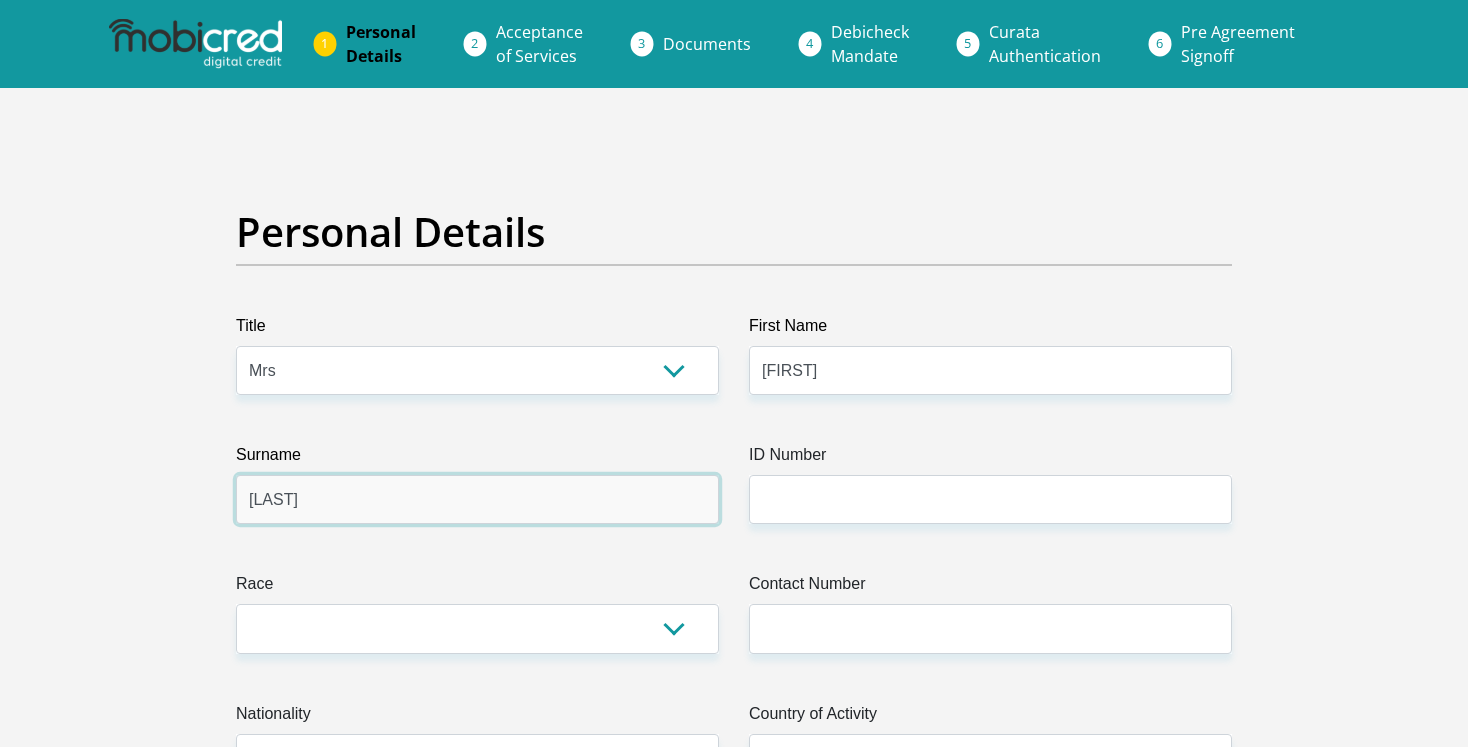 type on "[LAST]" 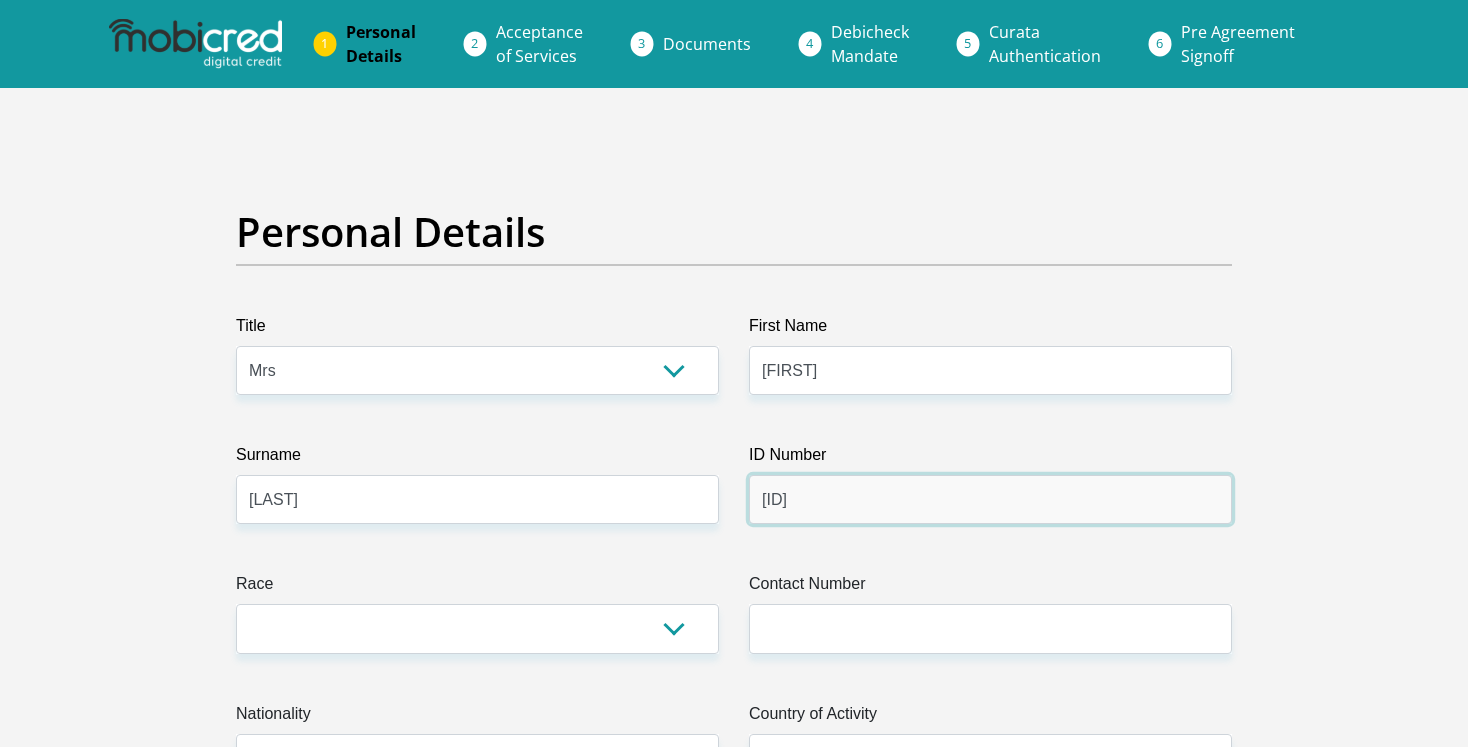 type on "[ID]" 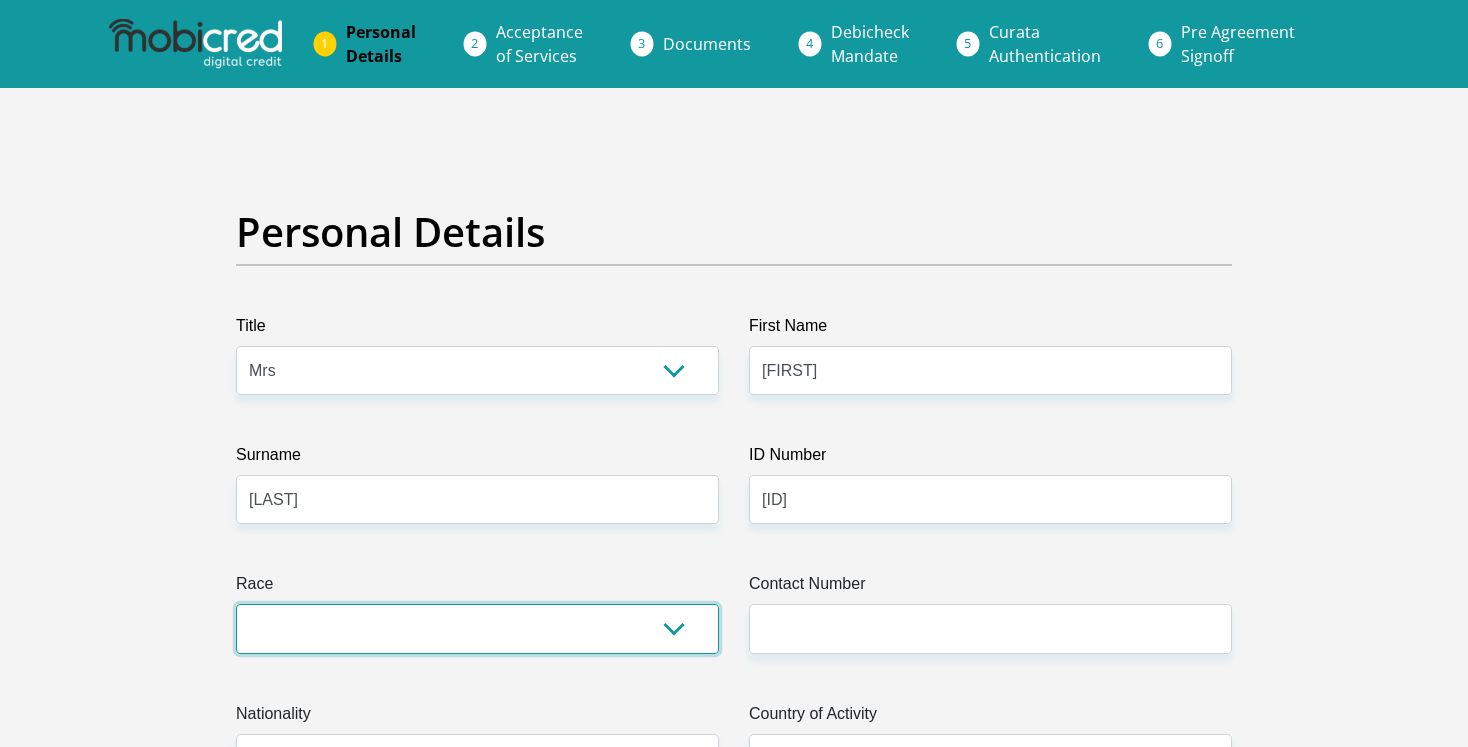 click on "Black
Coloured
Indian
White
Other" at bounding box center [477, 628] 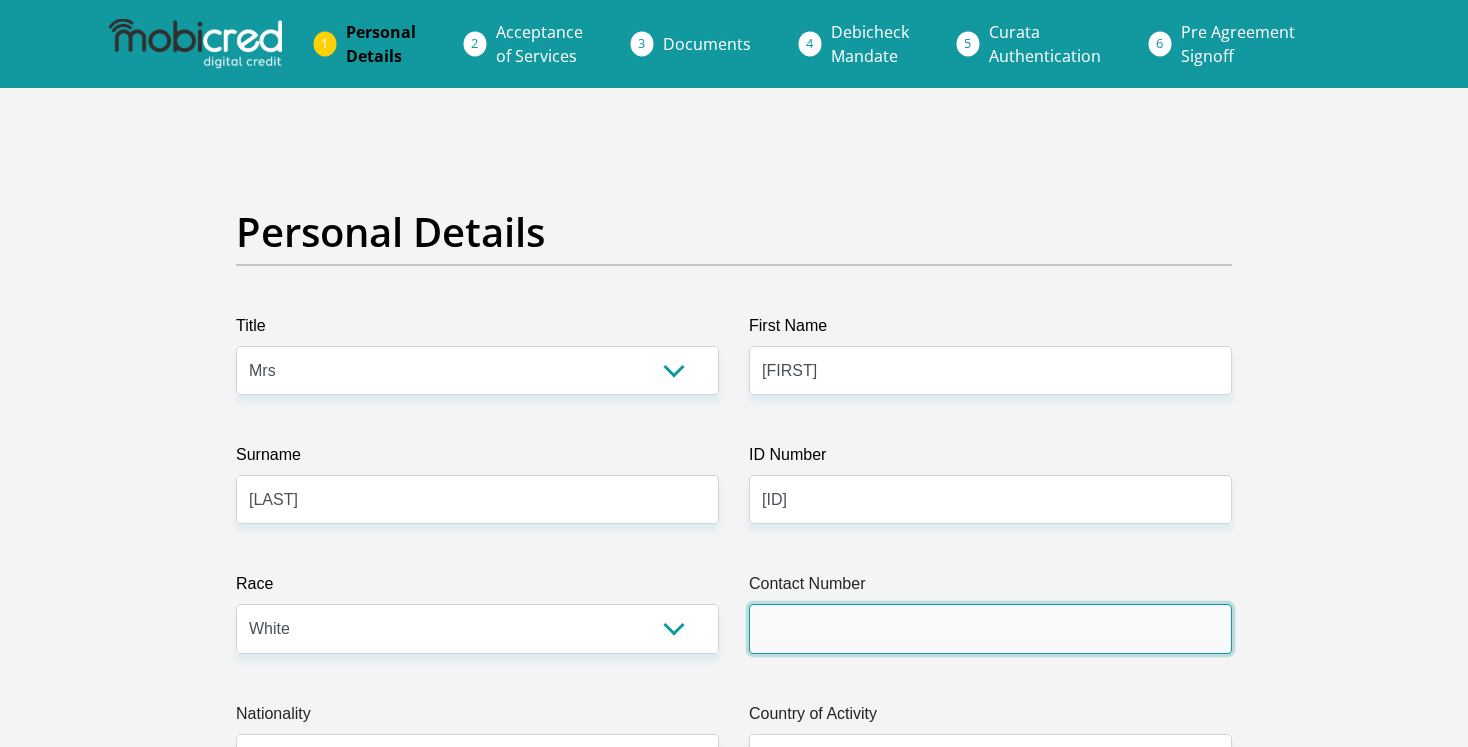 click on "Contact Number" at bounding box center [990, 628] 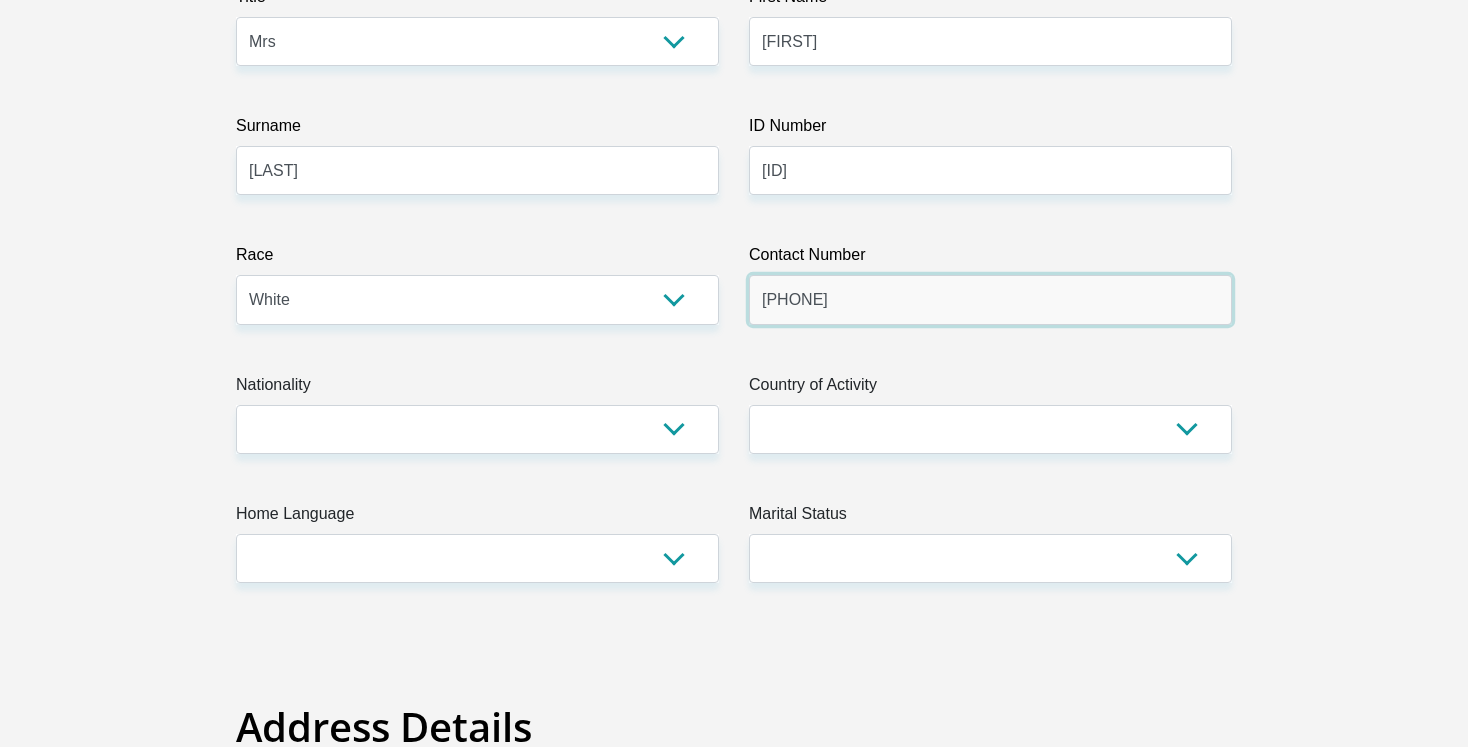 scroll, scrollTop: 343, scrollLeft: 0, axis: vertical 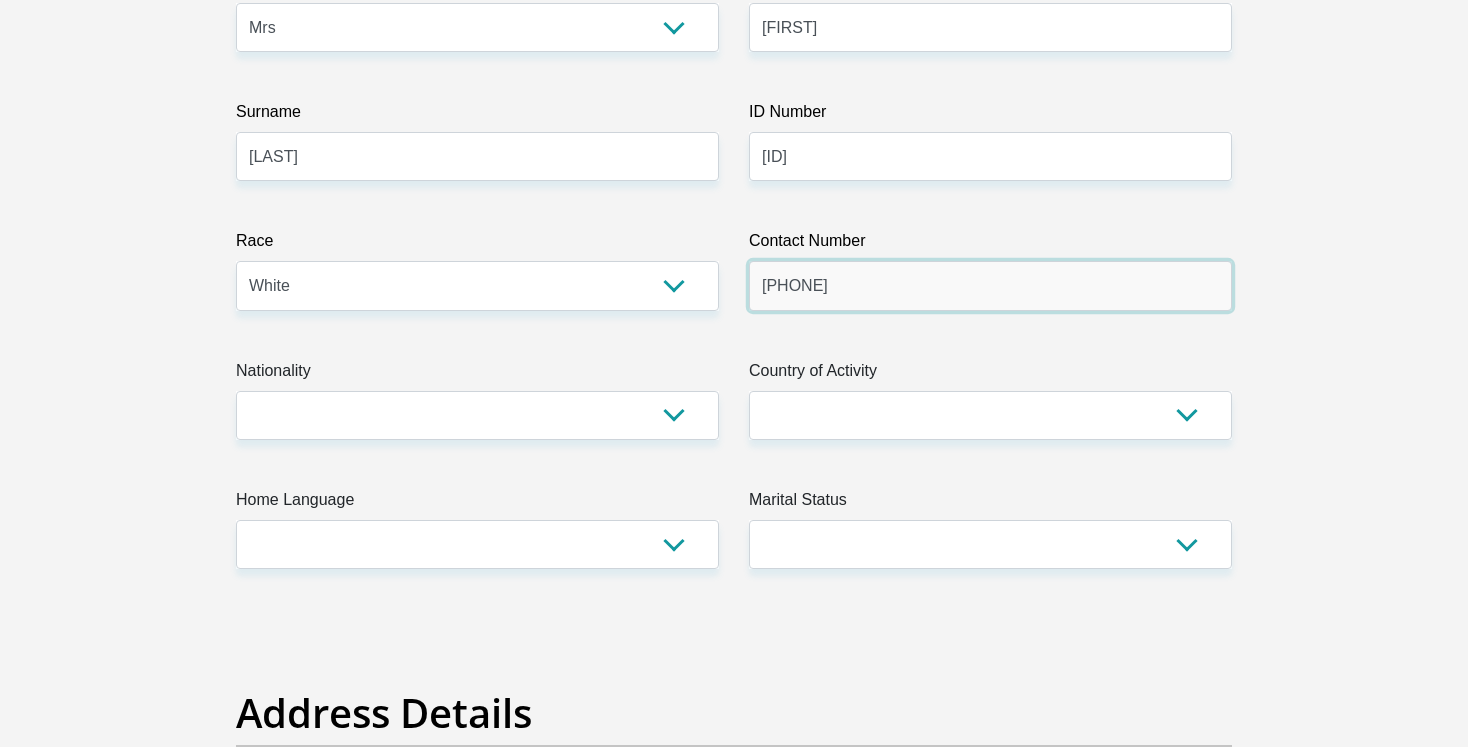 type on "[PHONE]" 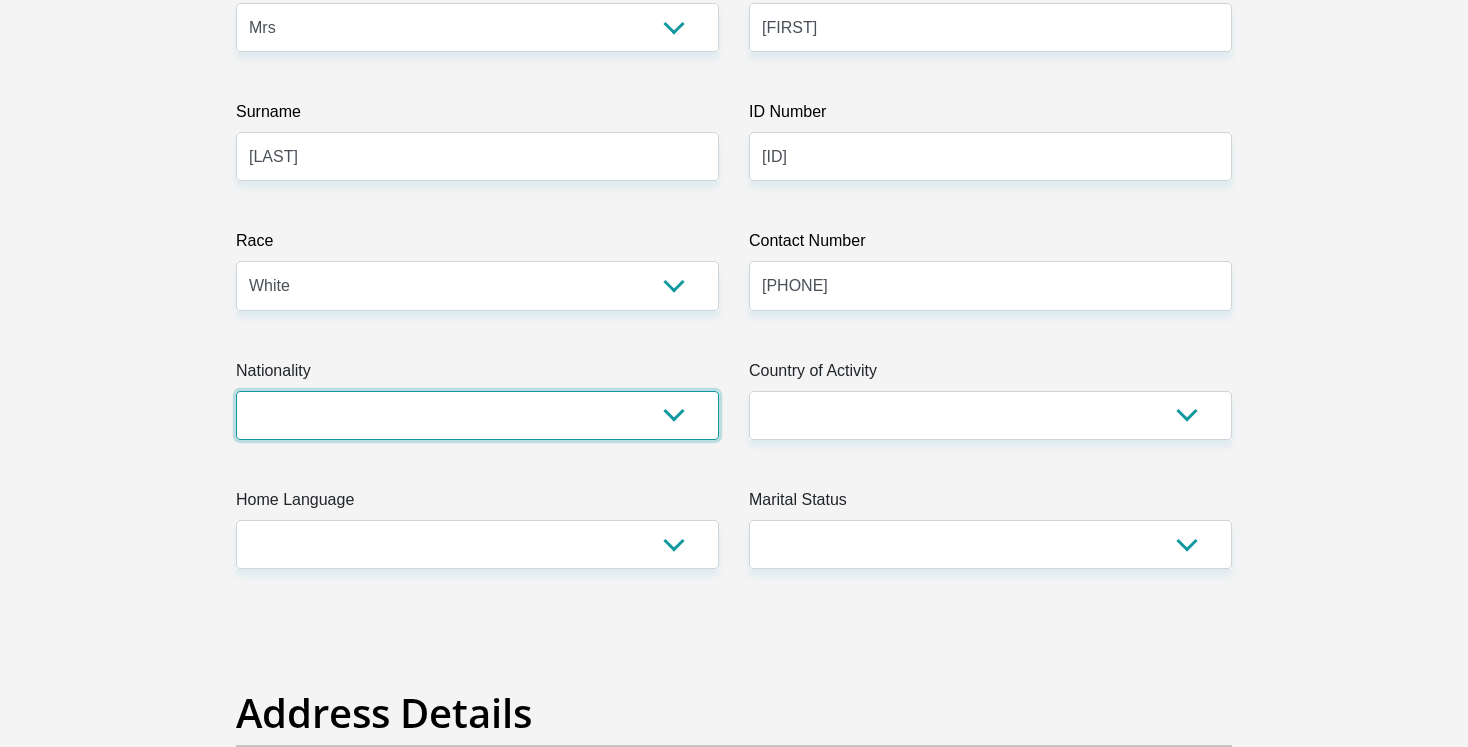 click on "South Africa
Afghanistan
Aland Islands
Albania
Algeria
America Samoa
American Virgin Islands
Andorra
Angola
Anguilla
Antarctica
Antigua and Barbuda
Argentina
Armenia
Aruba
Ascension Island
Australia
Austria
Azerbaijan
Bahamas
Bahrain
Bangladesh
Barbados
Chad" at bounding box center [477, 415] 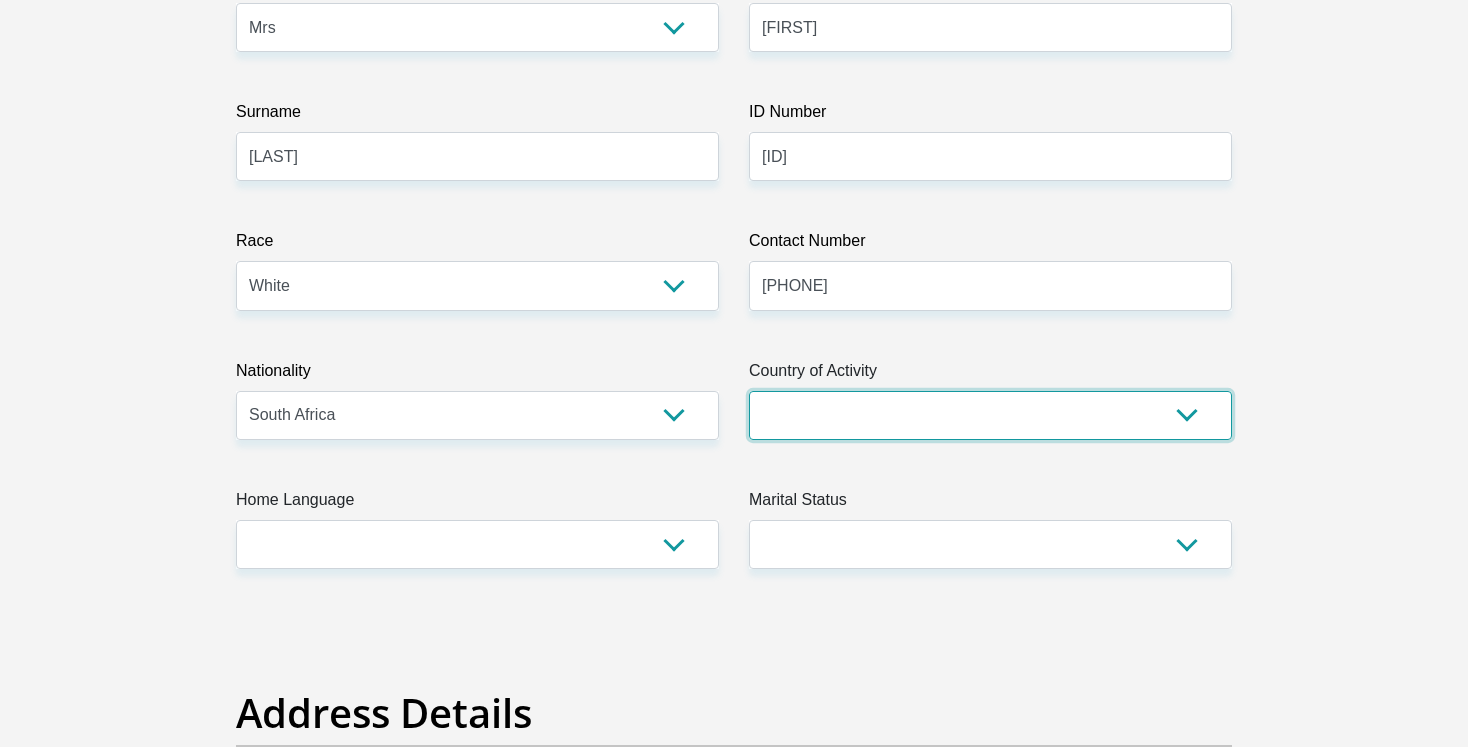 click on "South Africa
Afghanistan
Aland Islands
Albania
Algeria
America Samoa
American Virgin Islands
Andorra
Angola
Anguilla
Antarctica
Antigua and Barbuda
Argentina
Armenia
Aruba
Ascension Island
Australia
Austria
Azerbaijan
Chad" at bounding box center [990, 415] 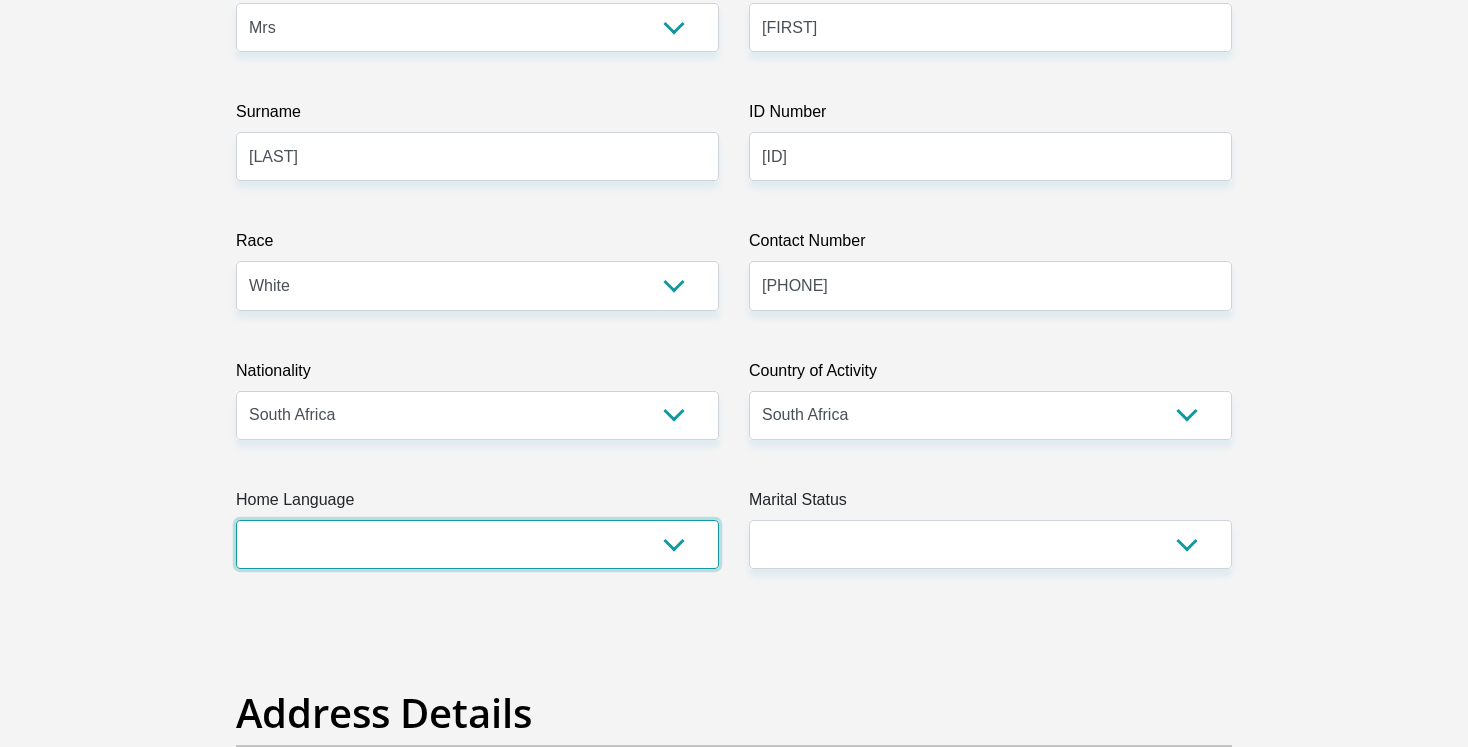 click on "Afrikaans
English
Sepedi
South Ndebele
Southern Sotho
Swati
Tsonga
Tswana
Venda
Xhosa
Zulu
Other" at bounding box center (477, 544) 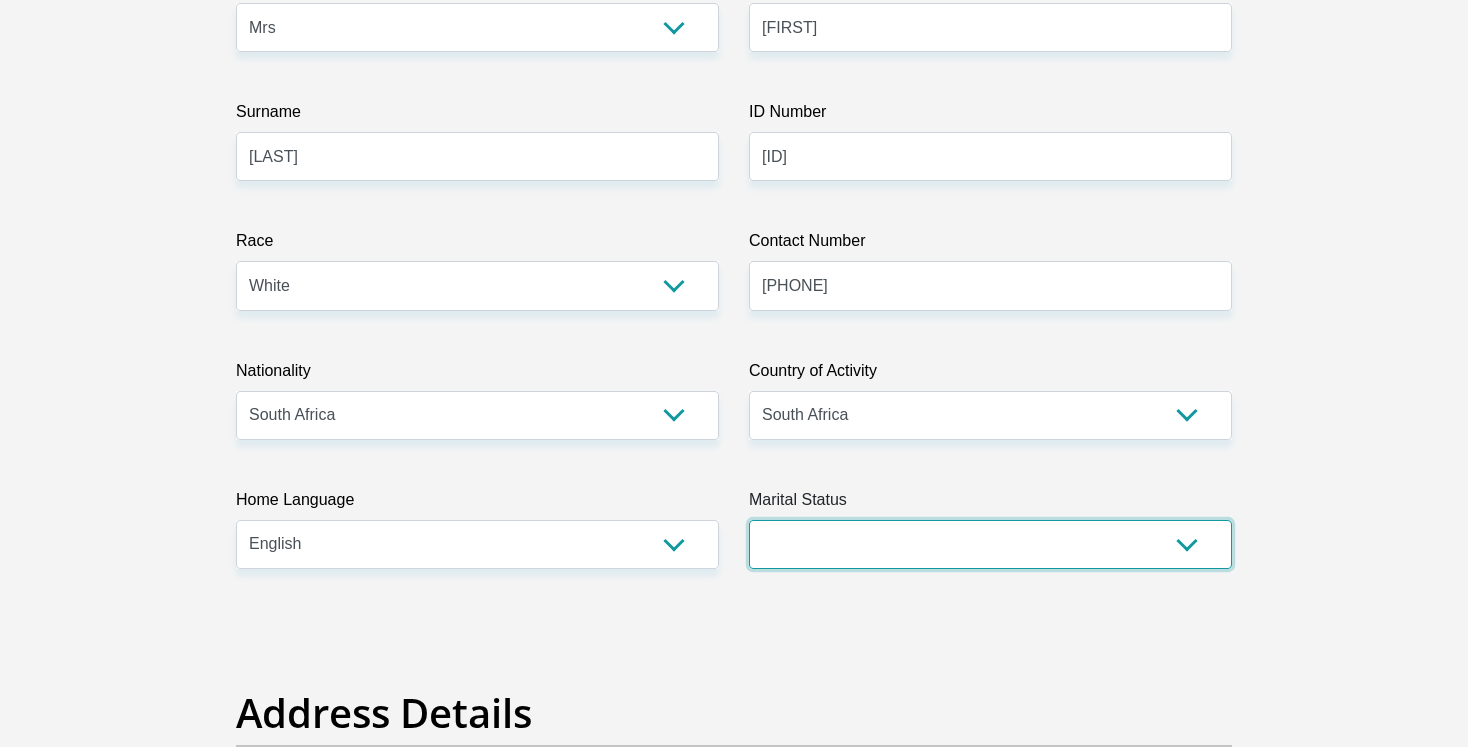 click on "Married ANC
Single
Divorced
Widowed
Married COP or Customary Law" at bounding box center (990, 544) 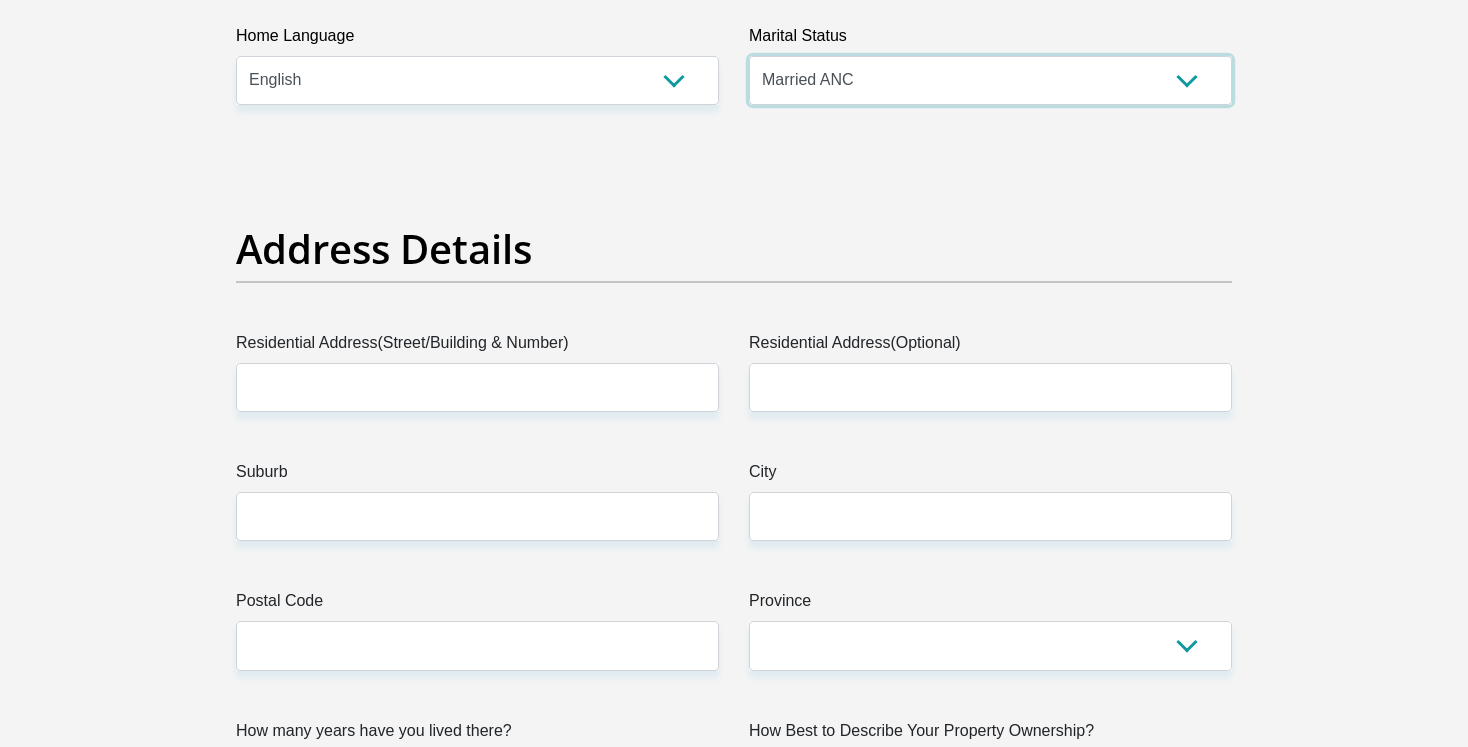 scroll, scrollTop: 836, scrollLeft: 0, axis: vertical 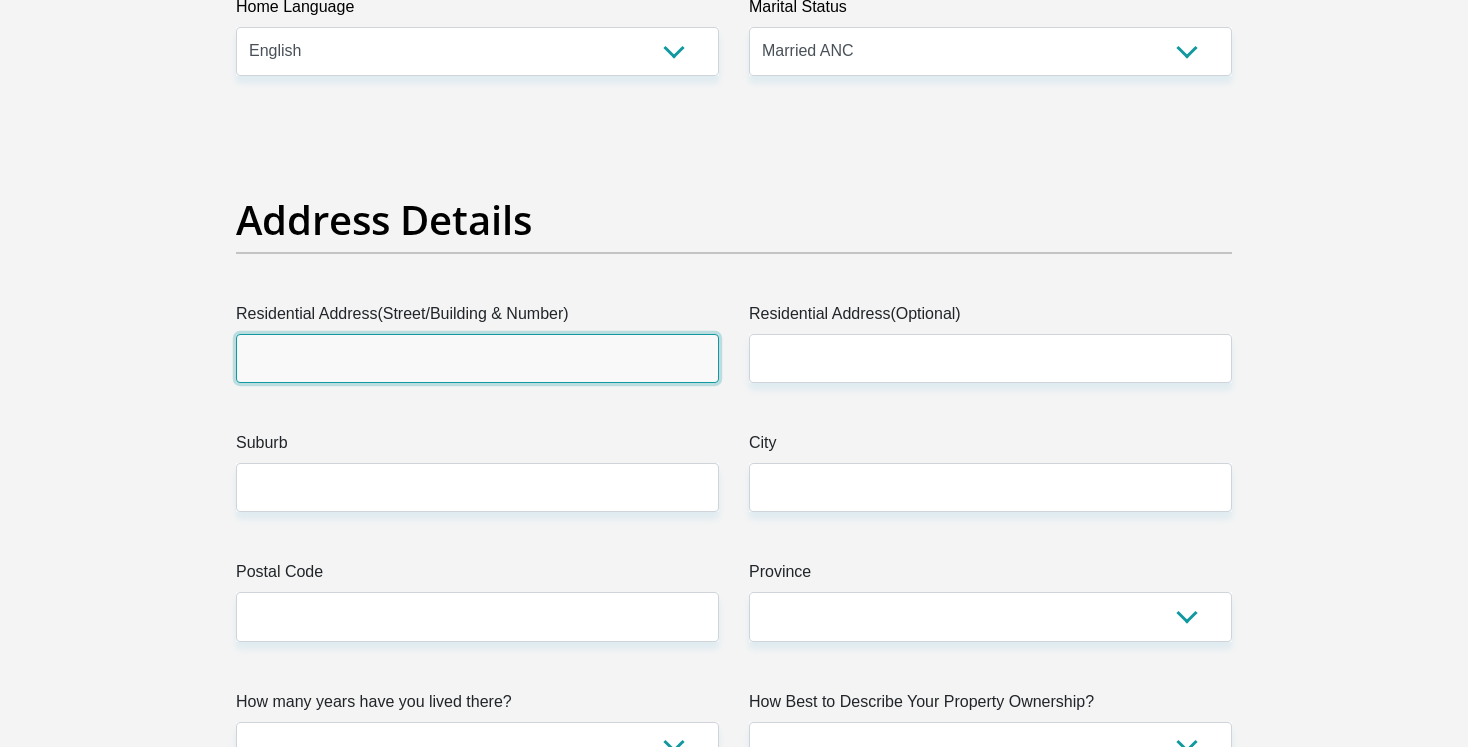 click on "Residential Address(Street/Building & Number)" at bounding box center [477, 358] 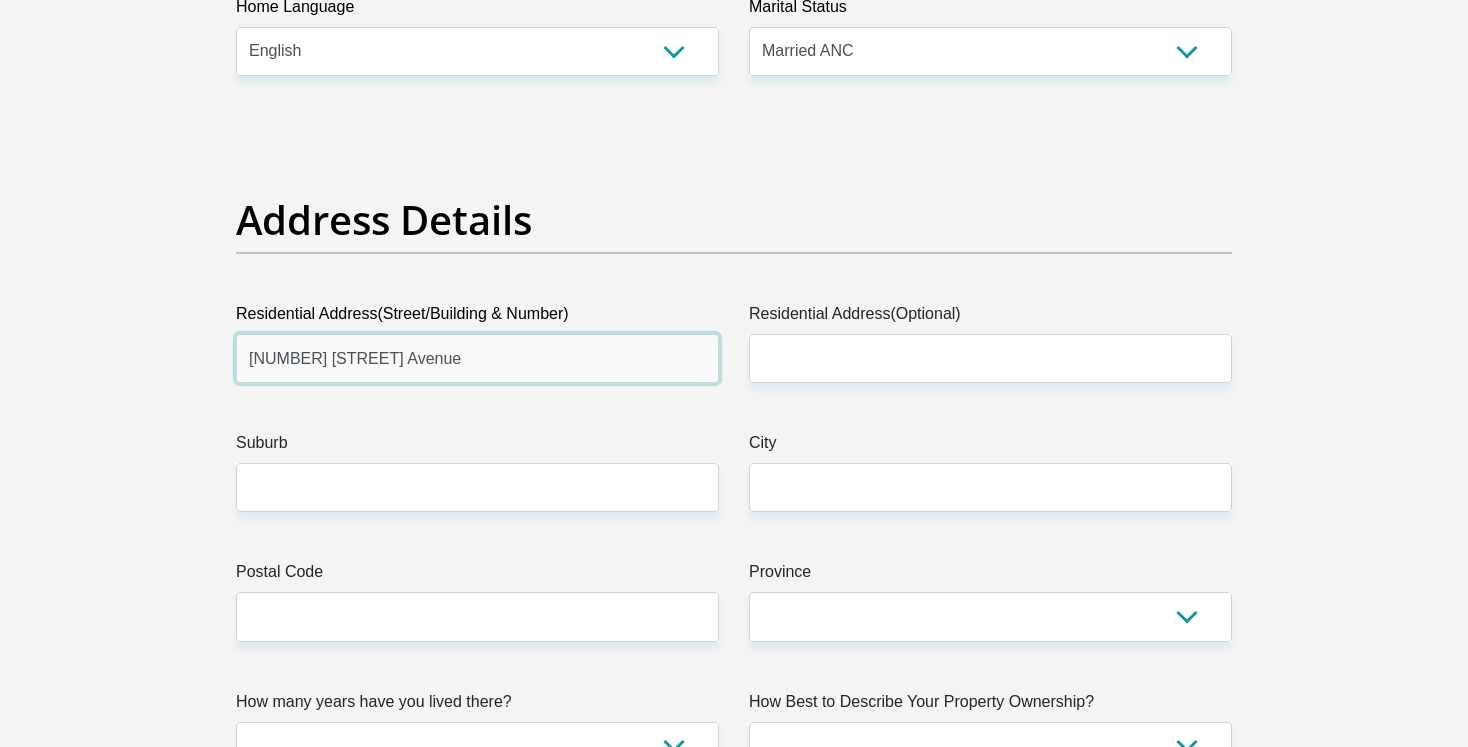 type on "[NUMBER] [STREET] Avenue" 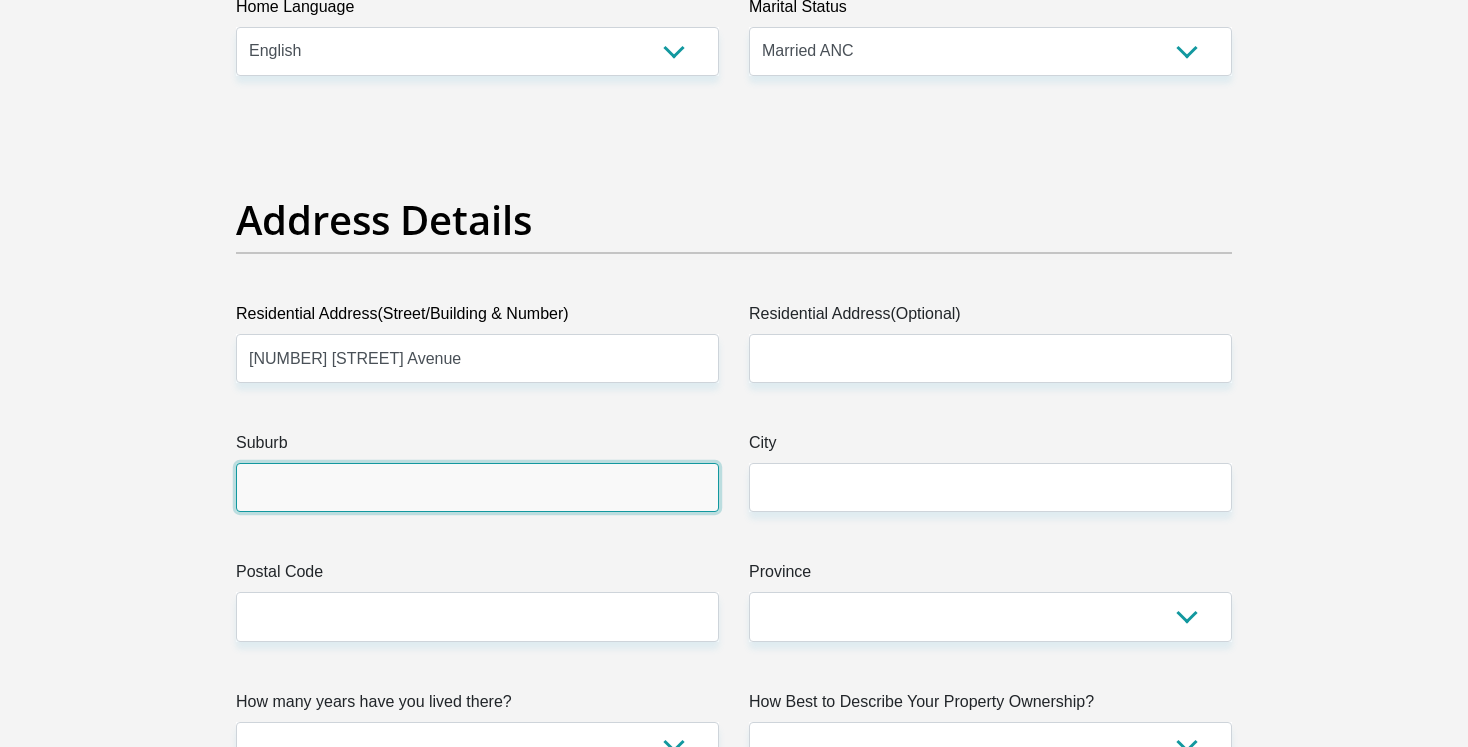 click on "Suburb" at bounding box center [477, 487] 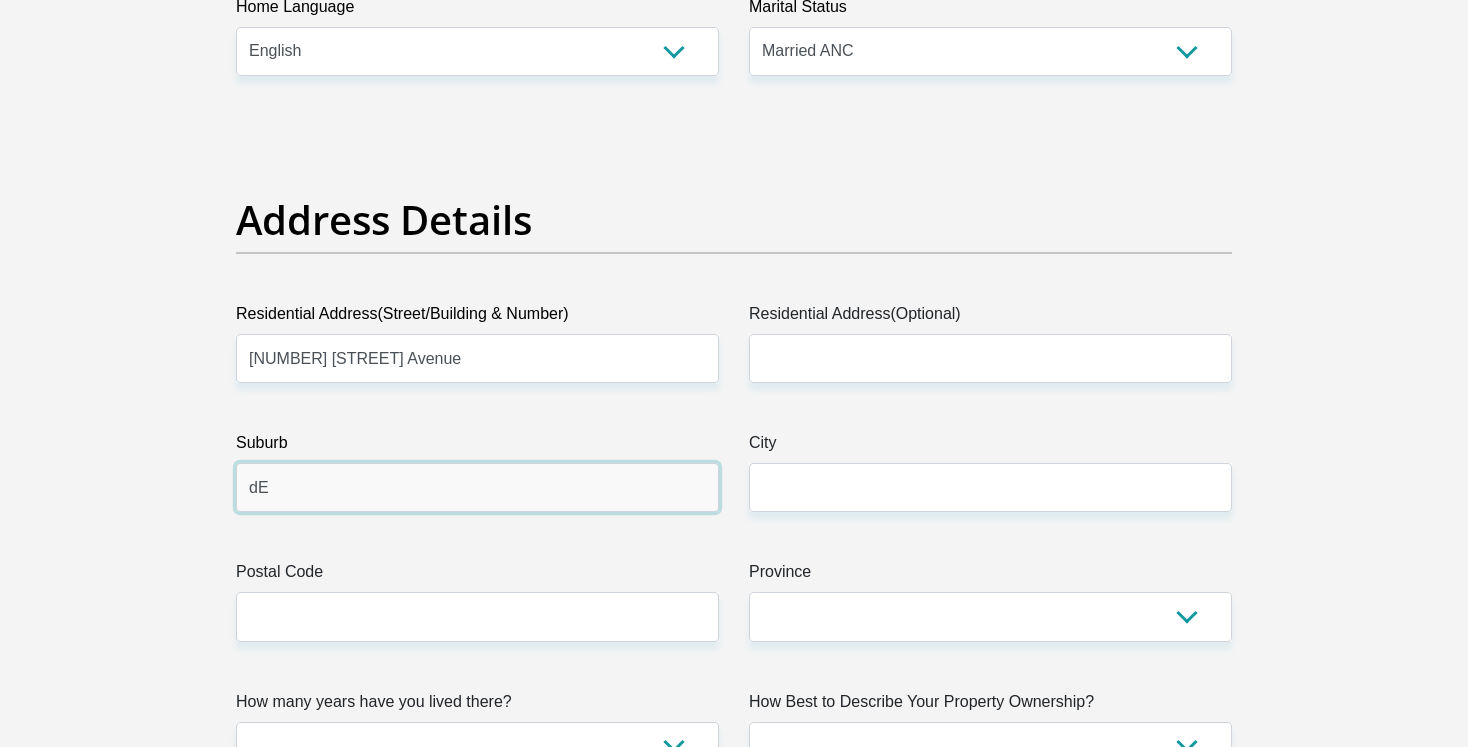 type on "d" 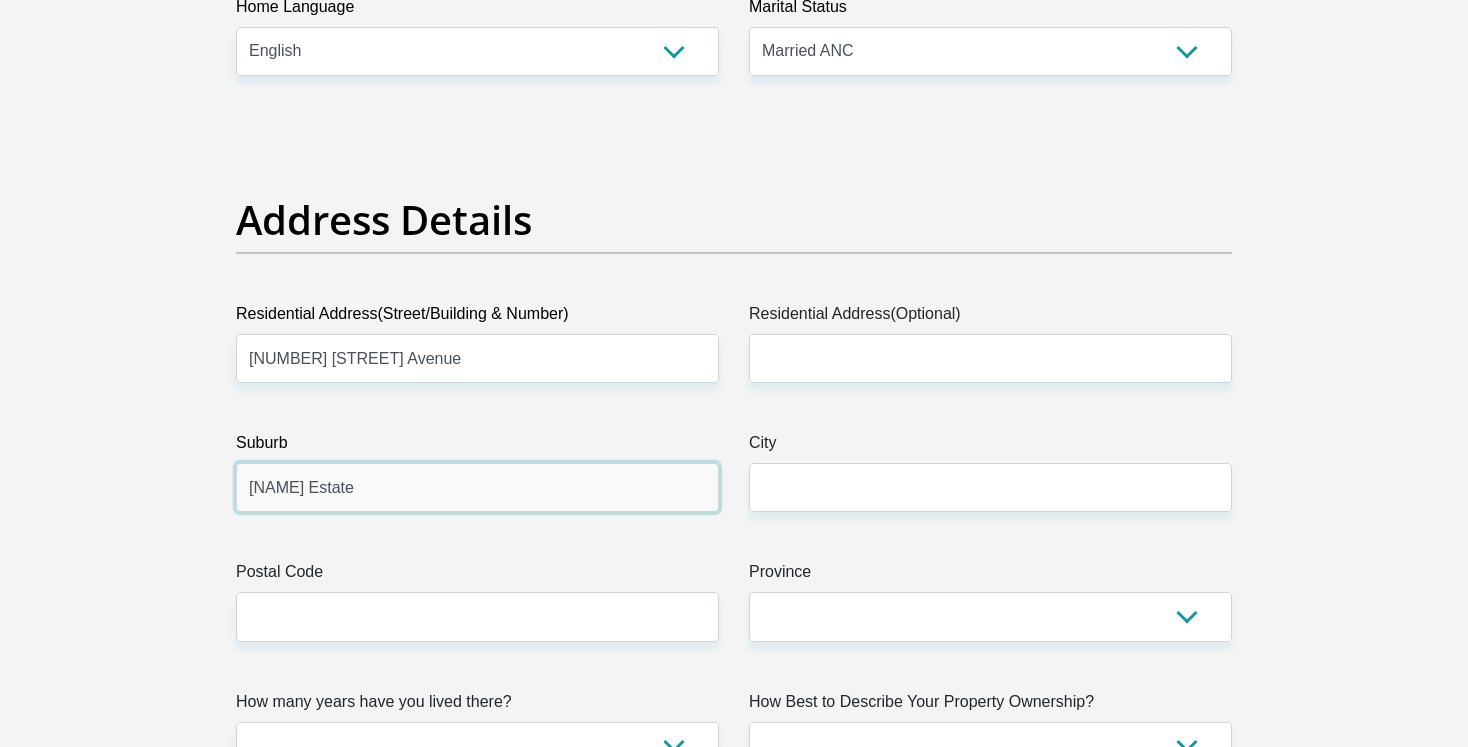 type on "[NAME] Estate" 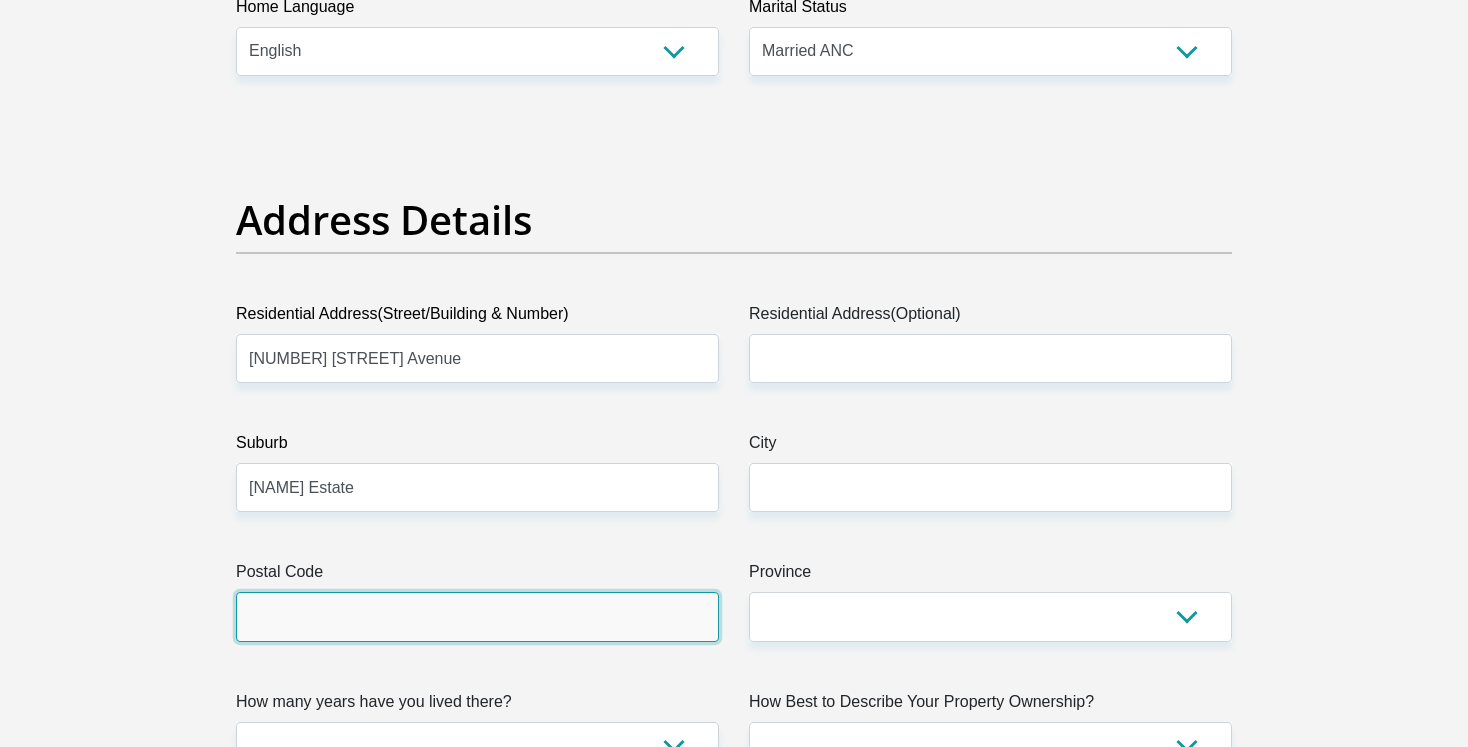 click on "Postal Code" at bounding box center [477, 616] 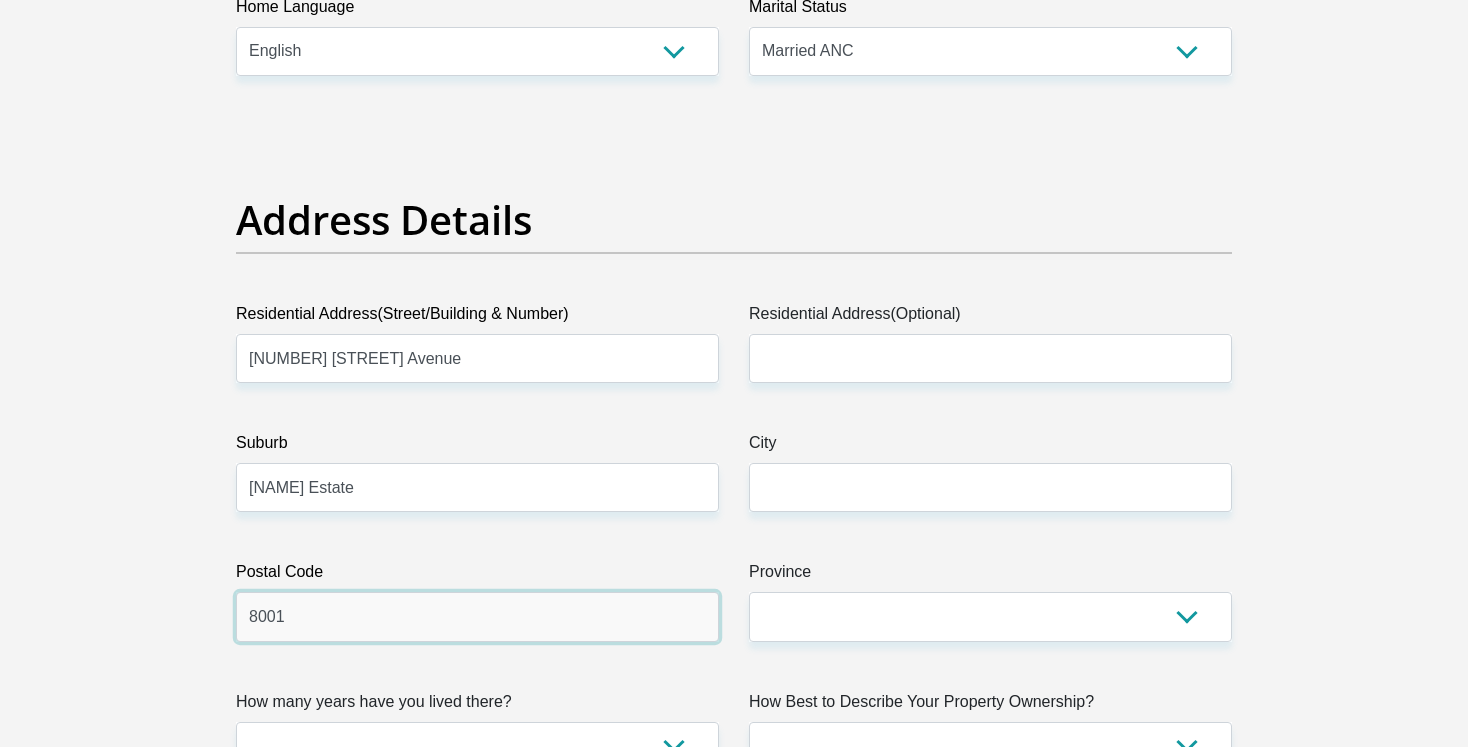 type on "8001" 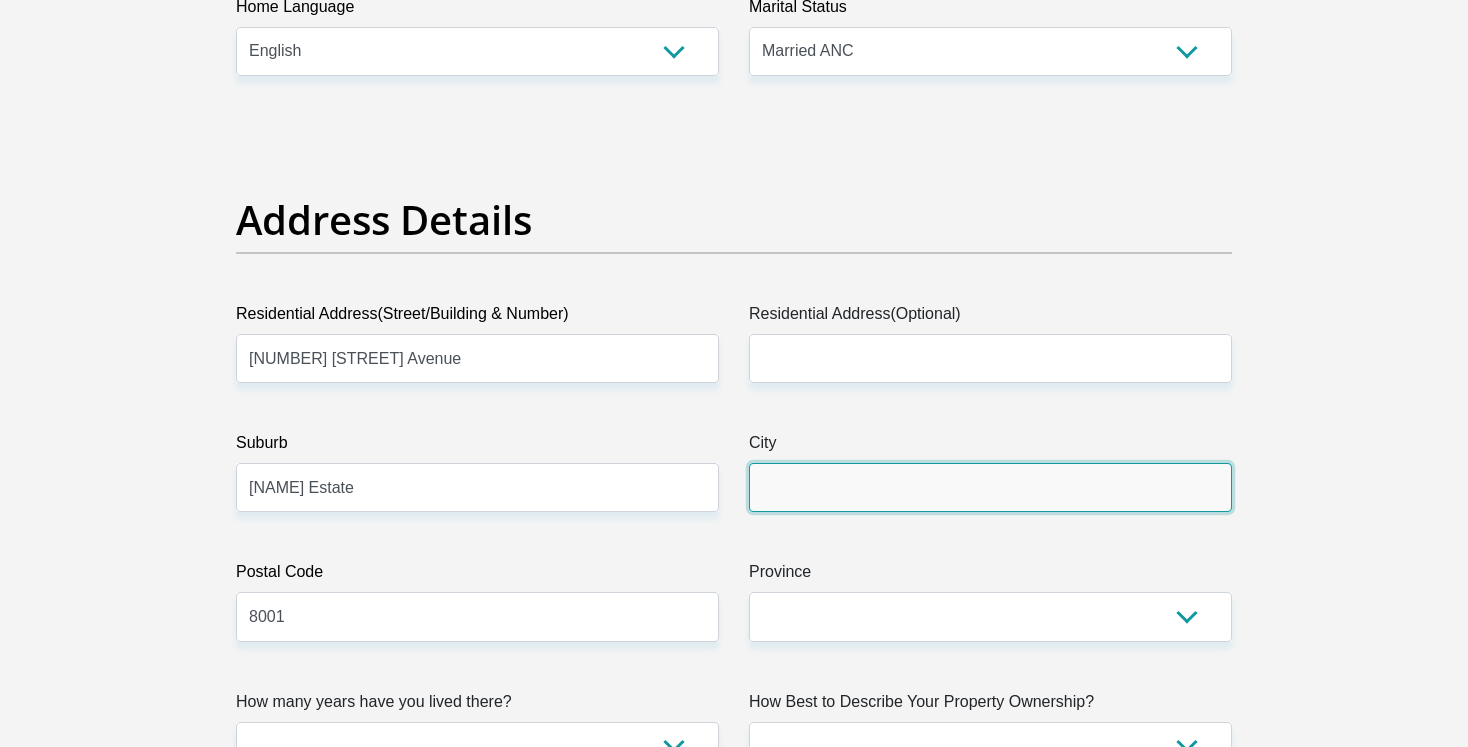 click on "City" at bounding box center (990, 487) 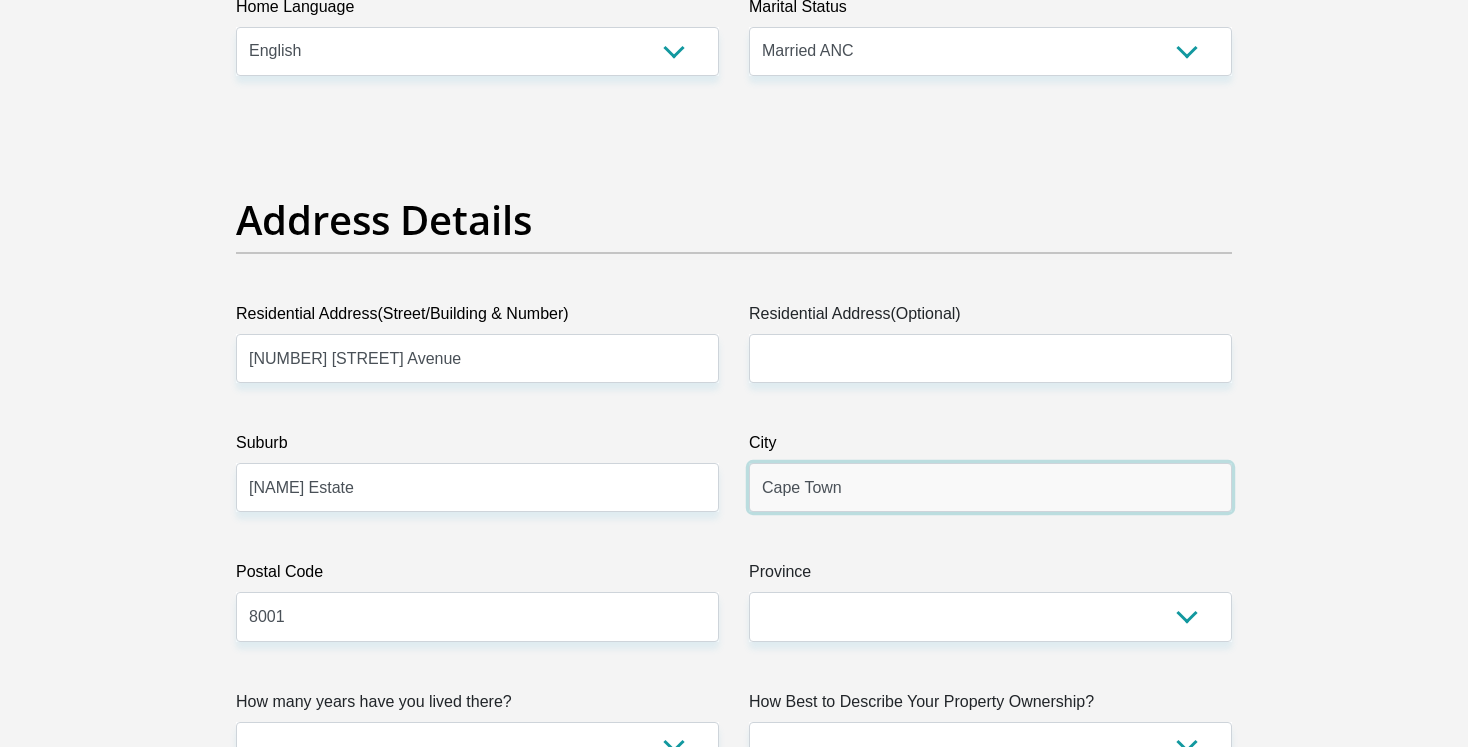 type on "Cape Town" 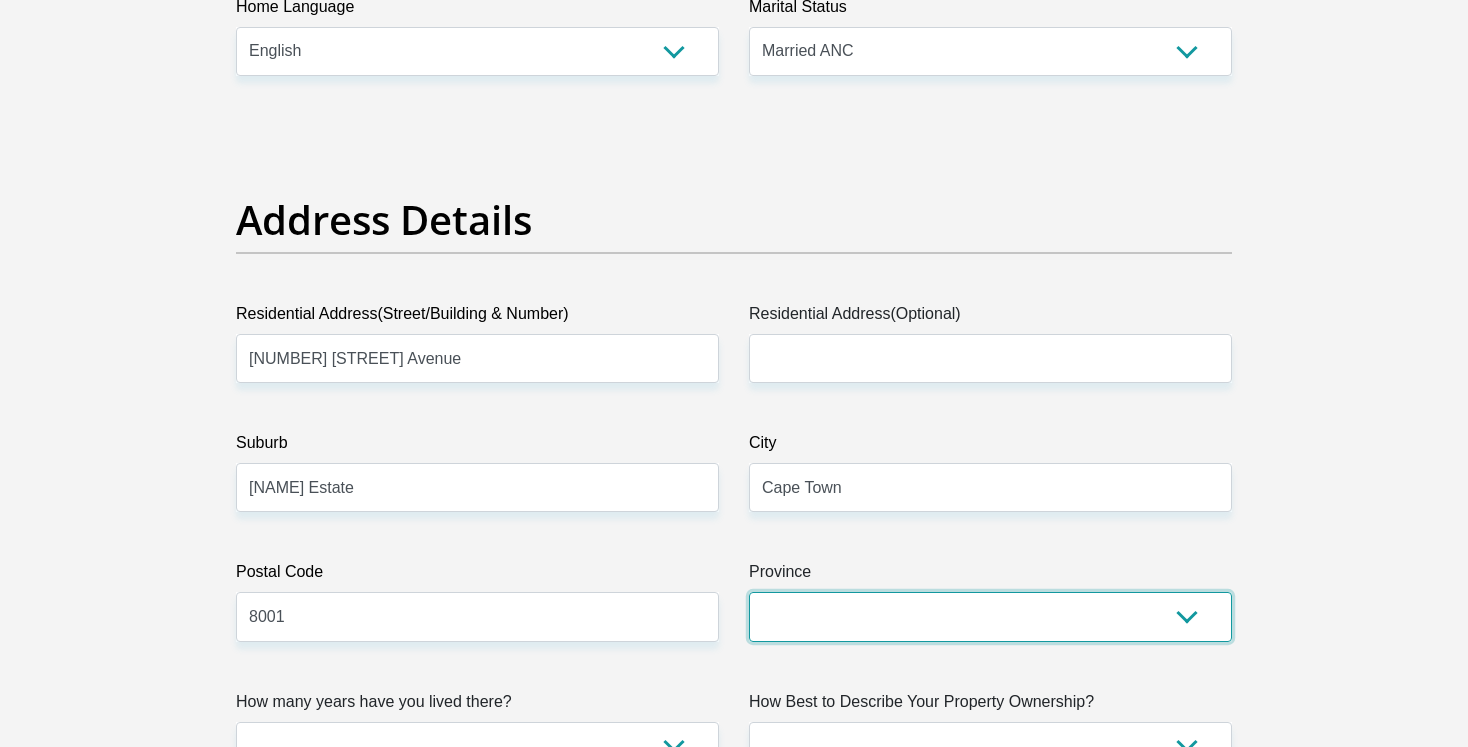 click on "Eastern Cape
Free State
Gauteng
KwaZulu-Natal
Limpopo
Mpumalanga
Northern Cape
North West
Western Cape" at bounding box center (990, 616) 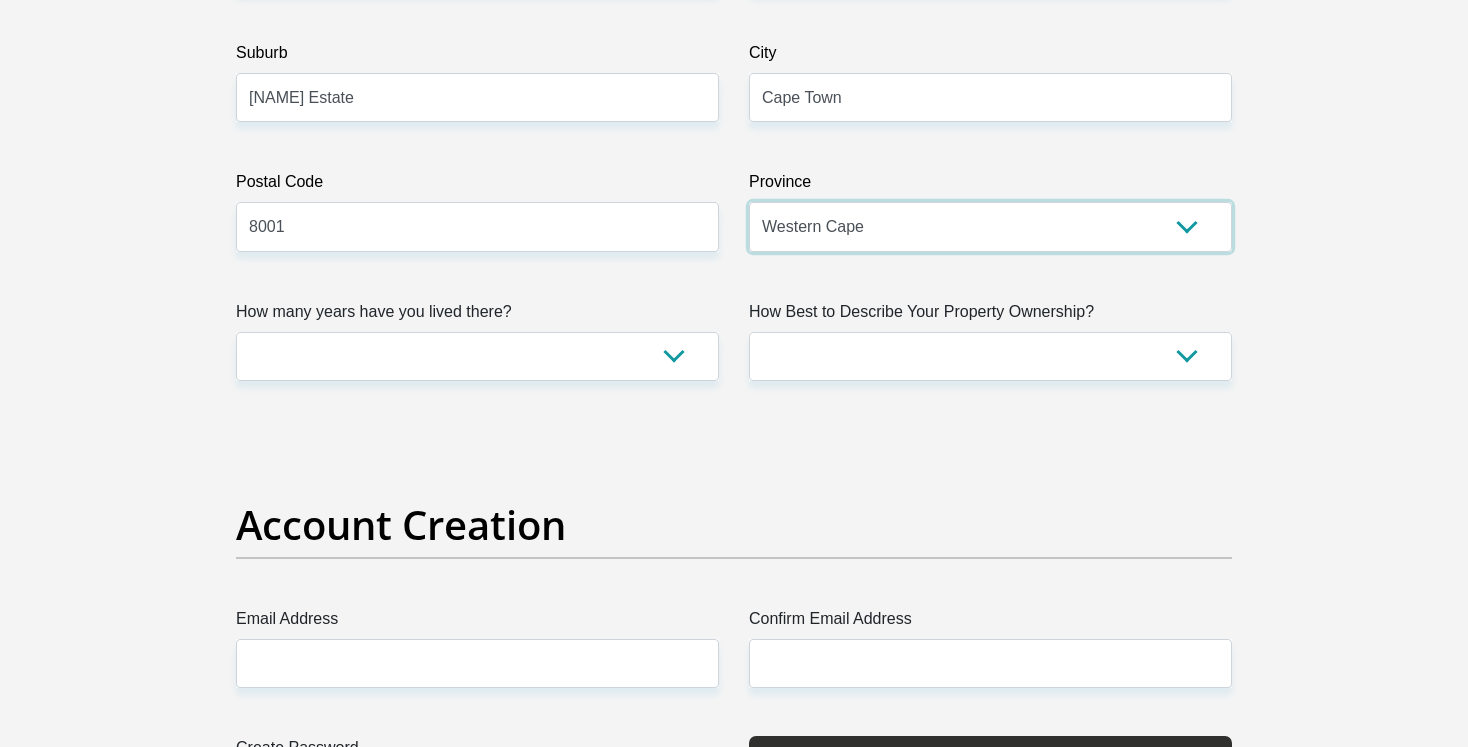 scroll, scrollTop: 1245, scrollLeft: 0, axis: vertical 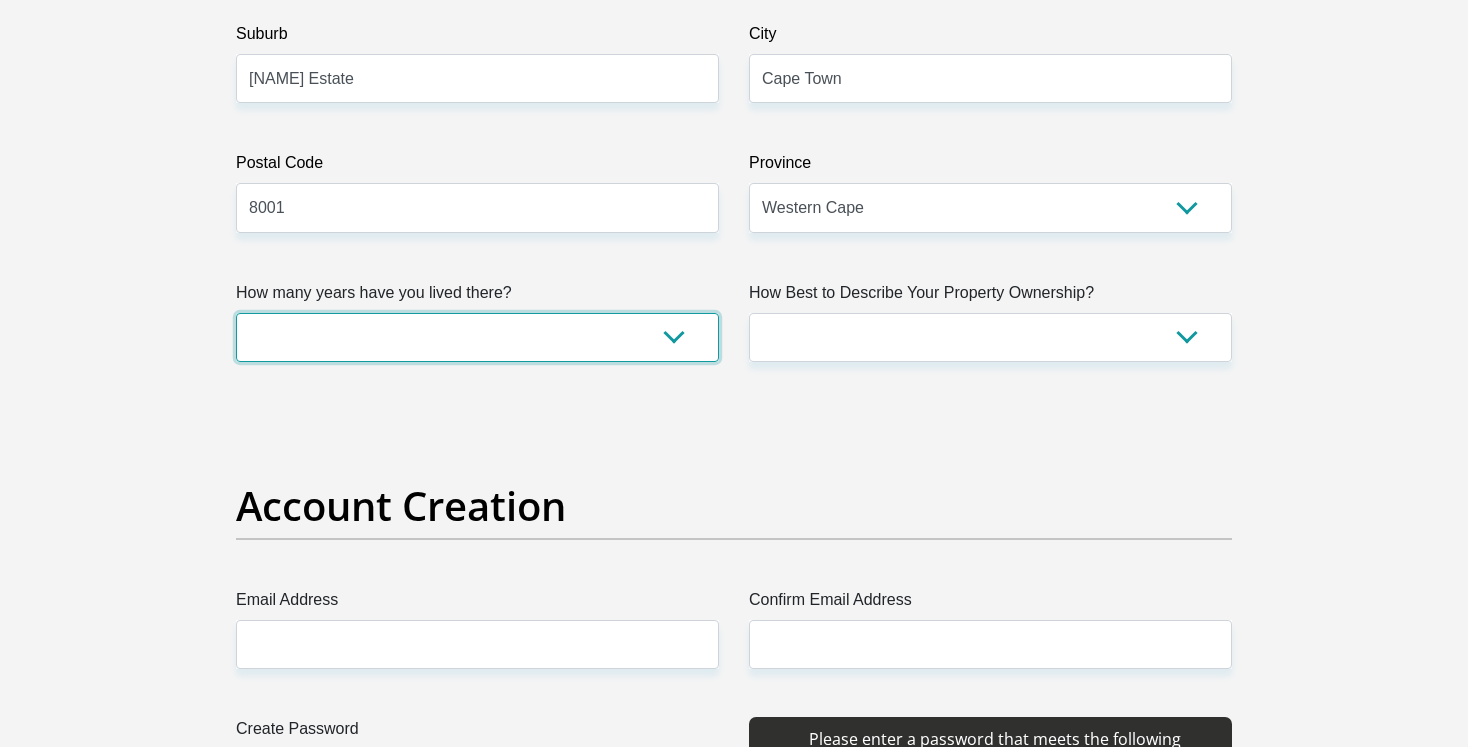 click on "less than 1 year
1-3 years
3-5 years
5+ years" at bounding box center [477, 337] 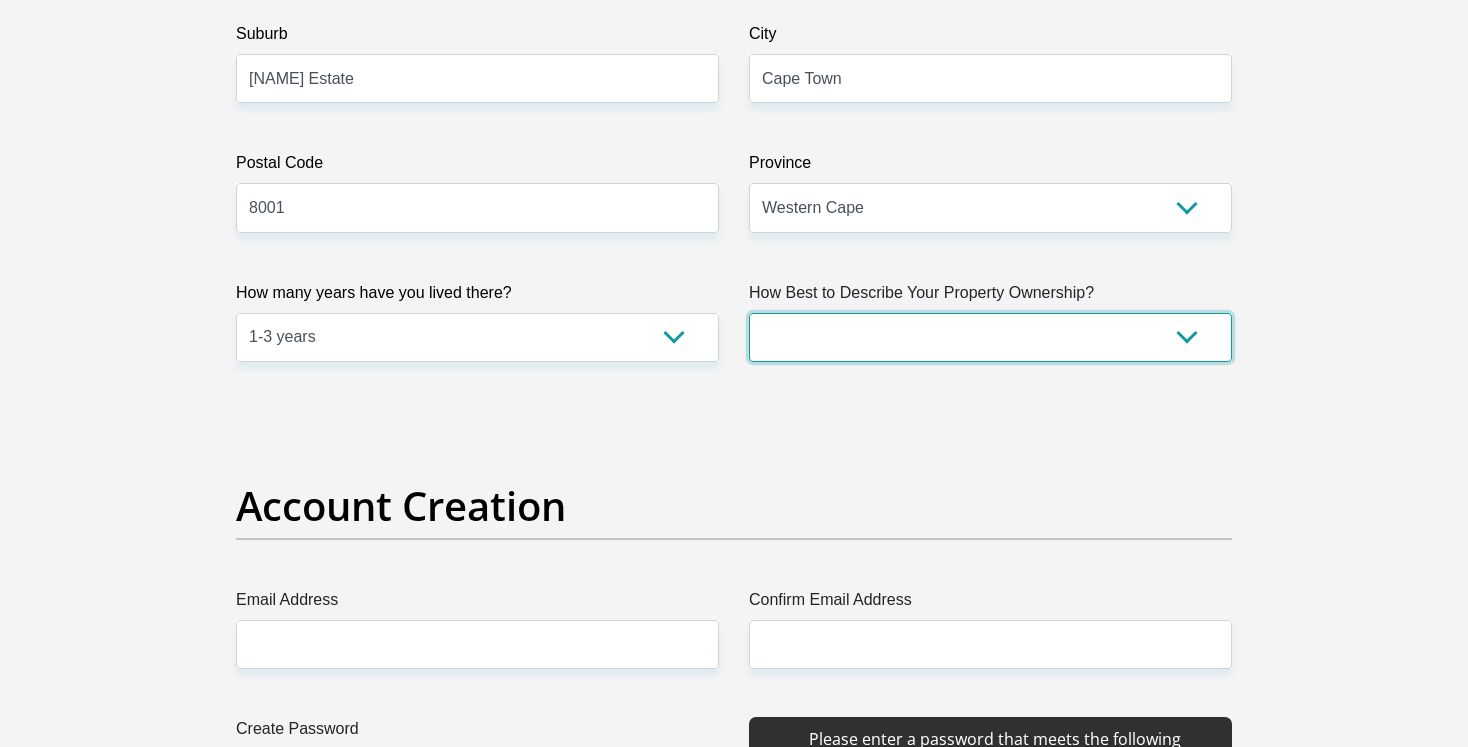click on "Owned
Rented
Family Owned
Company Dwelling" at bounding box center [990, 337] 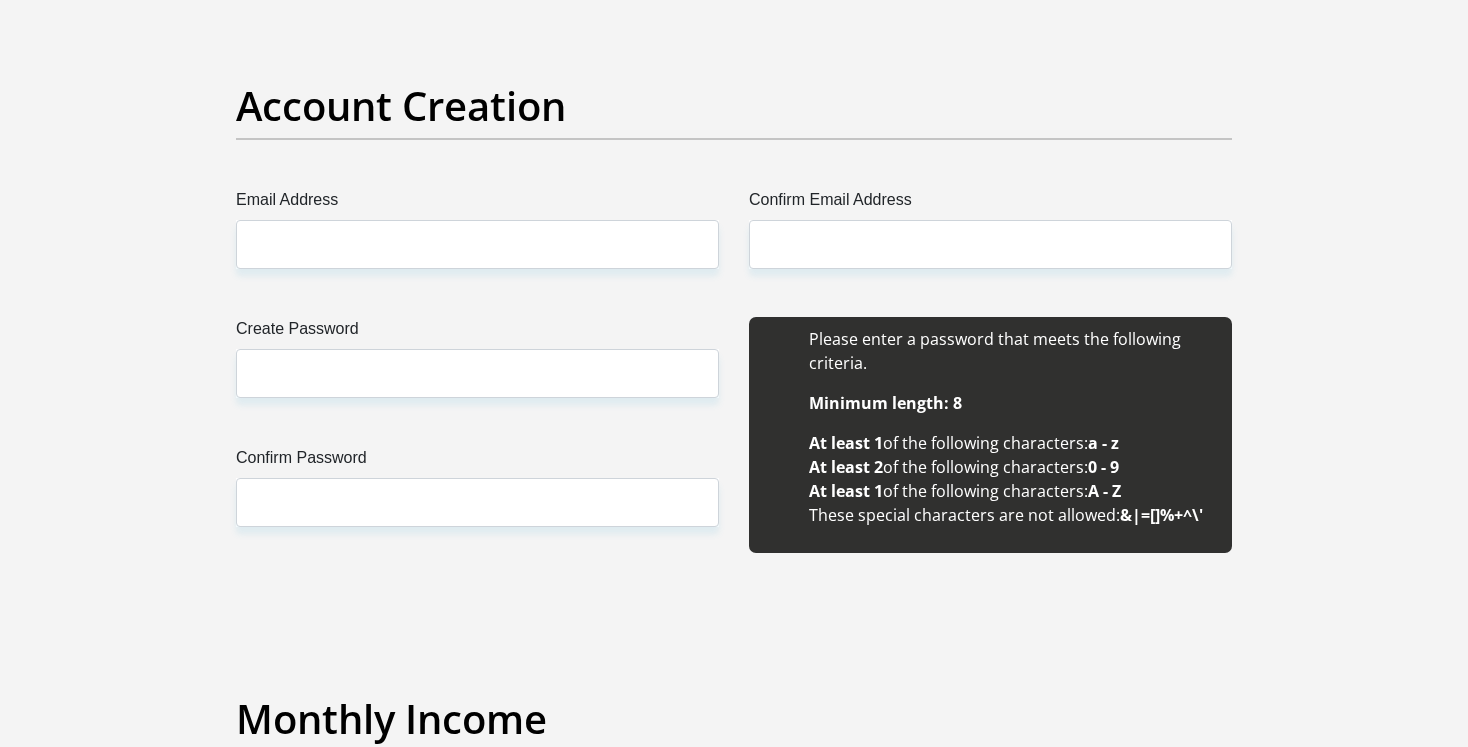 scroll, scrollTop: 1652, scrollLeft: 0, axis: vertical 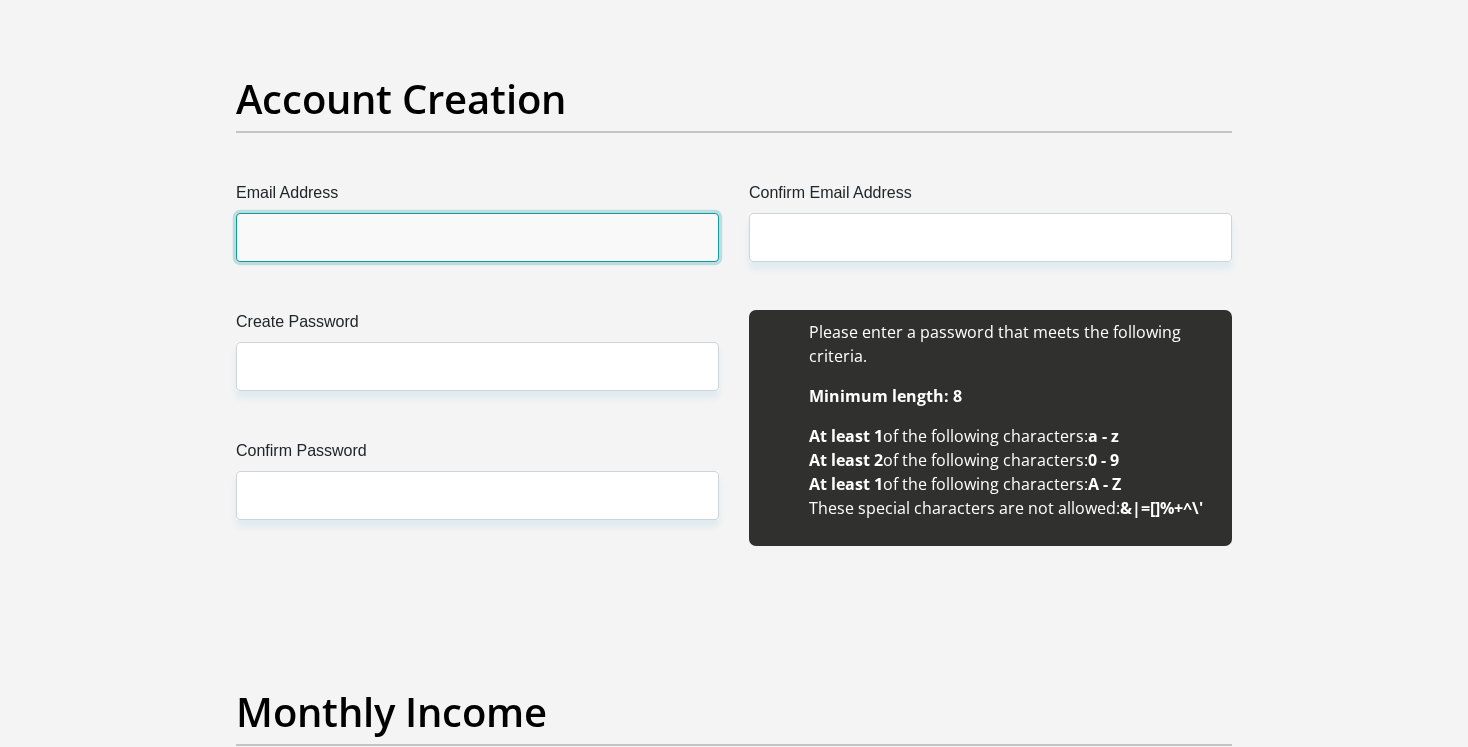 click on "Email Address" at bounding box center [477, 237] 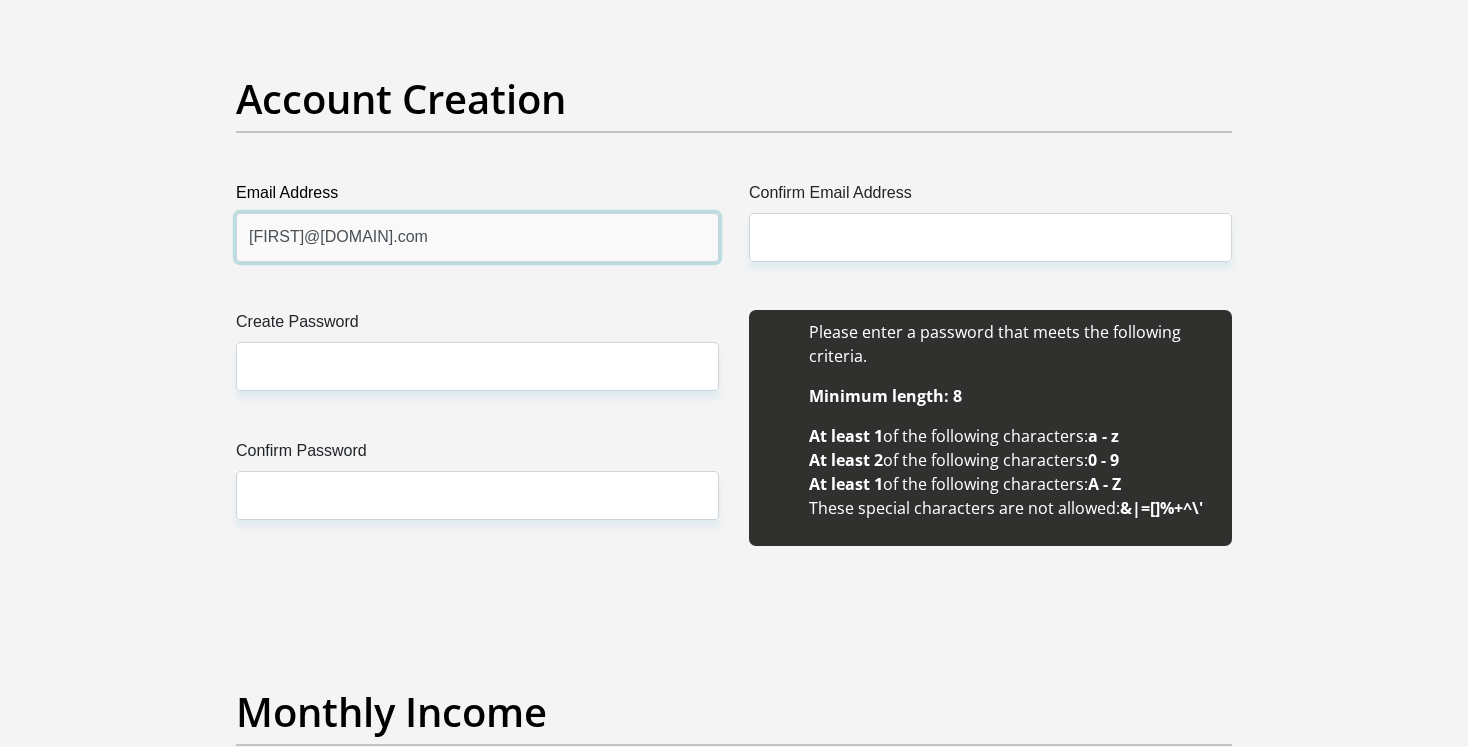 click on "[FIRST]@[DOMAIN].com" at bounding box center (477, 237) 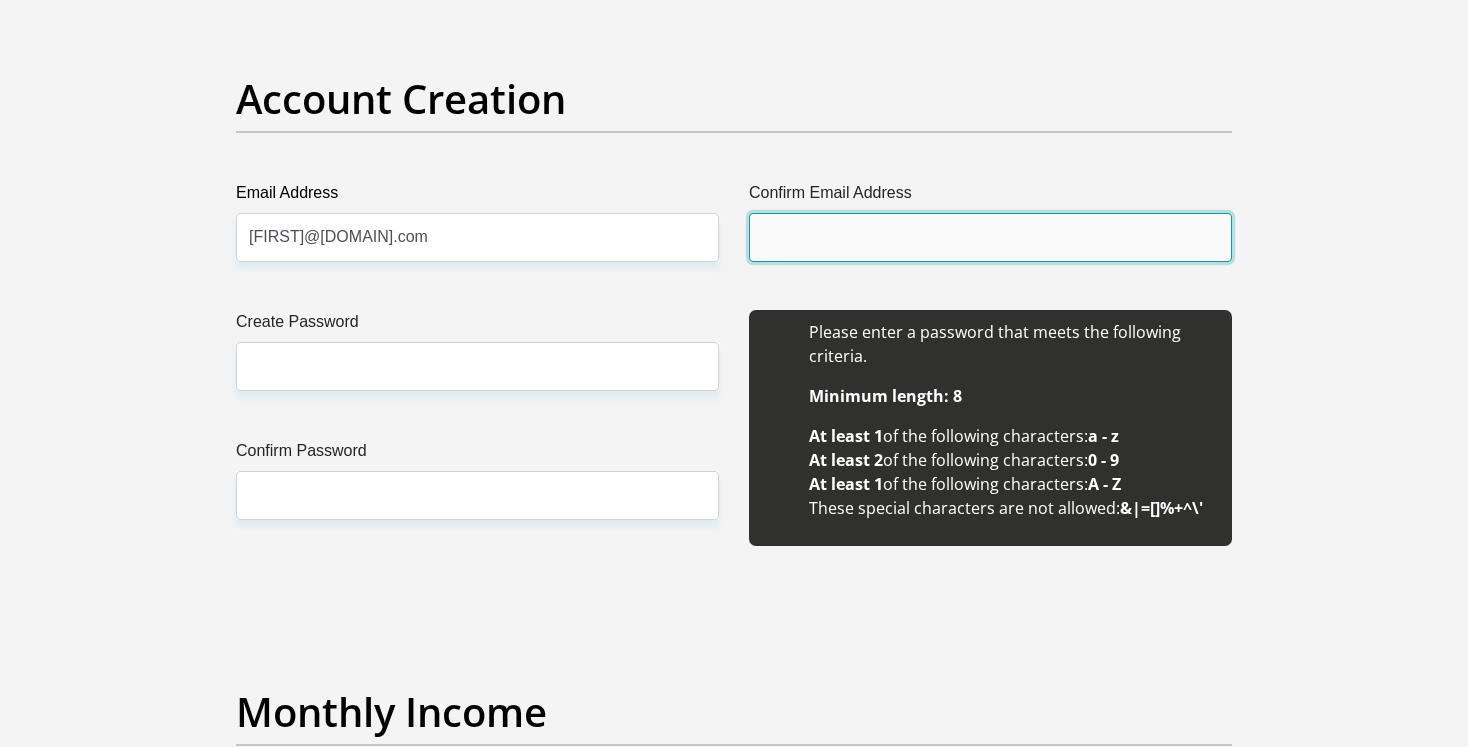 click on "Confirm Email Address" at bounding box center [990, 237] 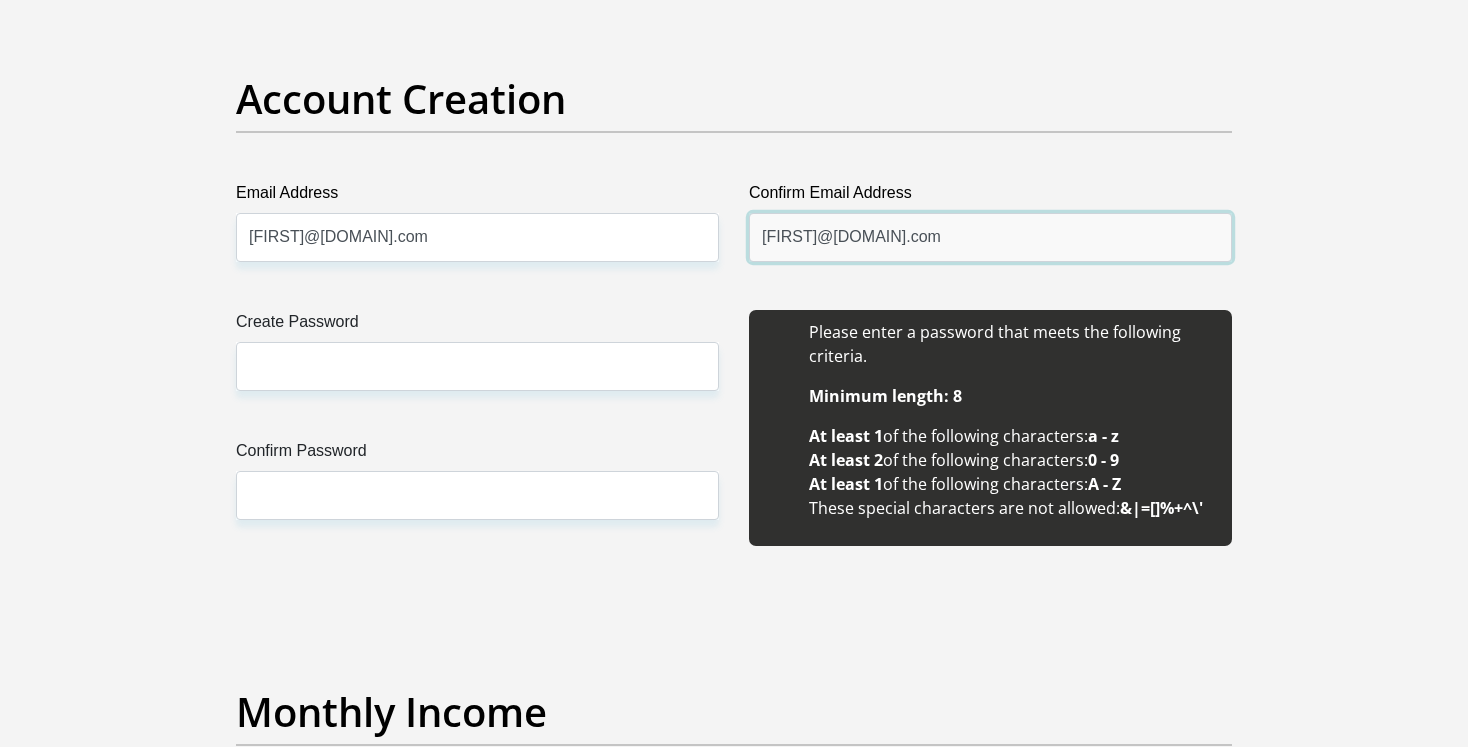 type on "[FIRST]@[DOMAIN].com" 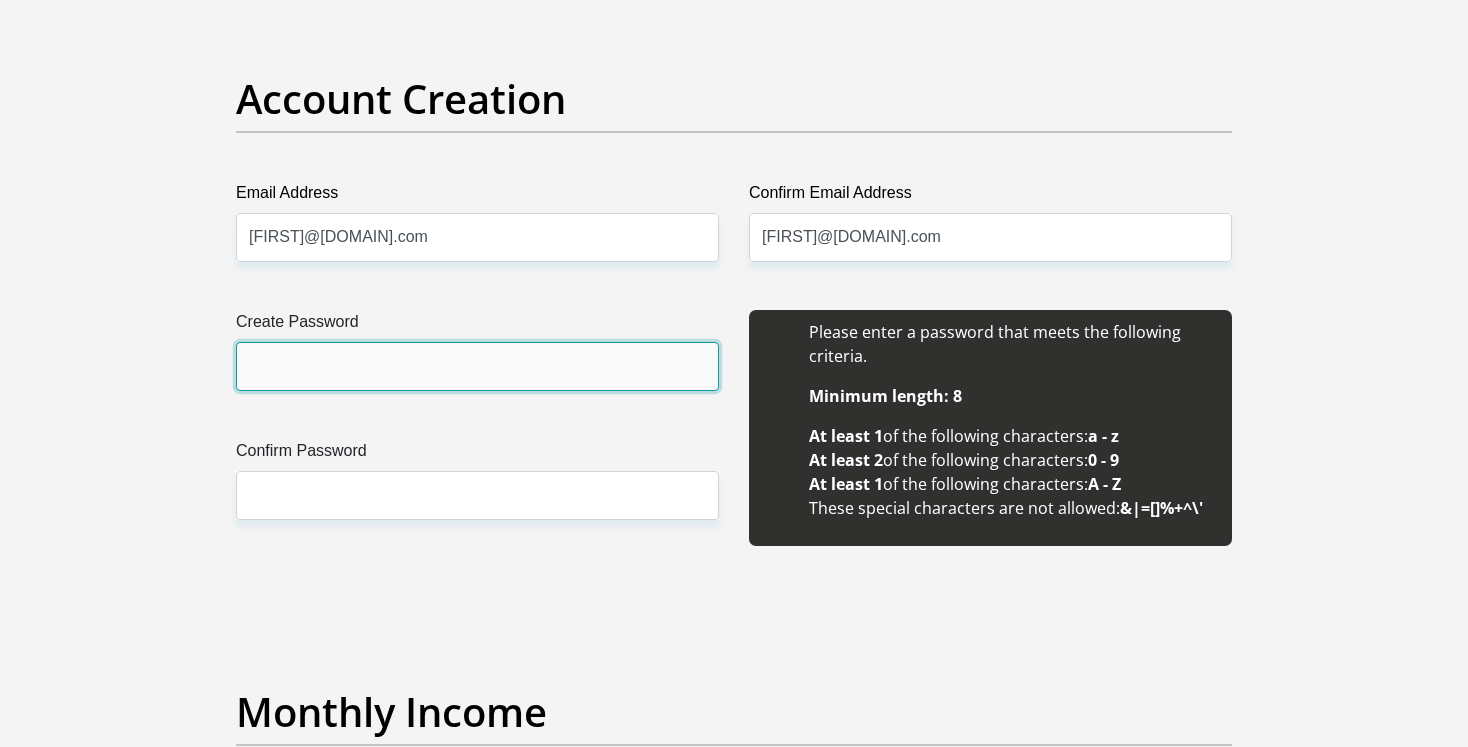click on "Create Password" at bounding box center [477, 366] 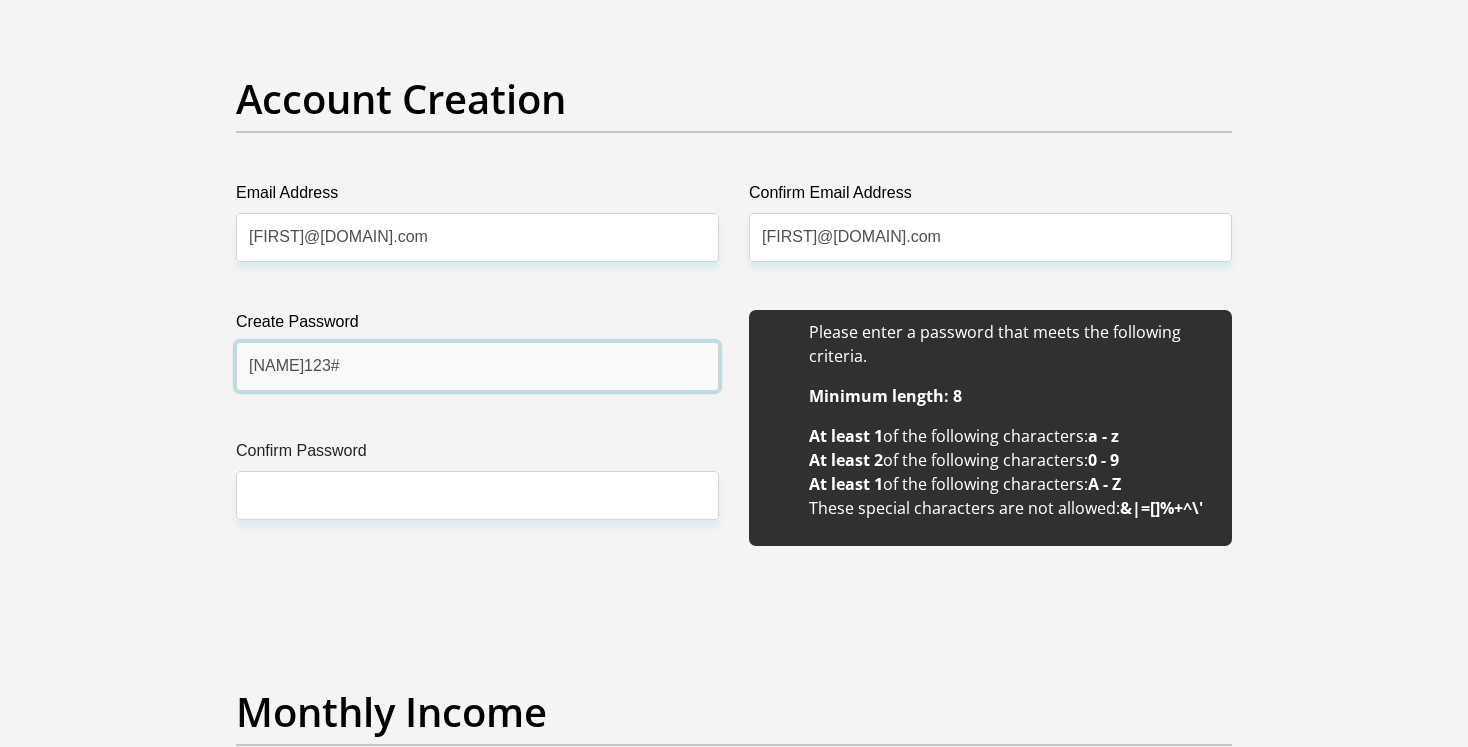 click on "[NAME]123#" at bounding box center [477, 366] 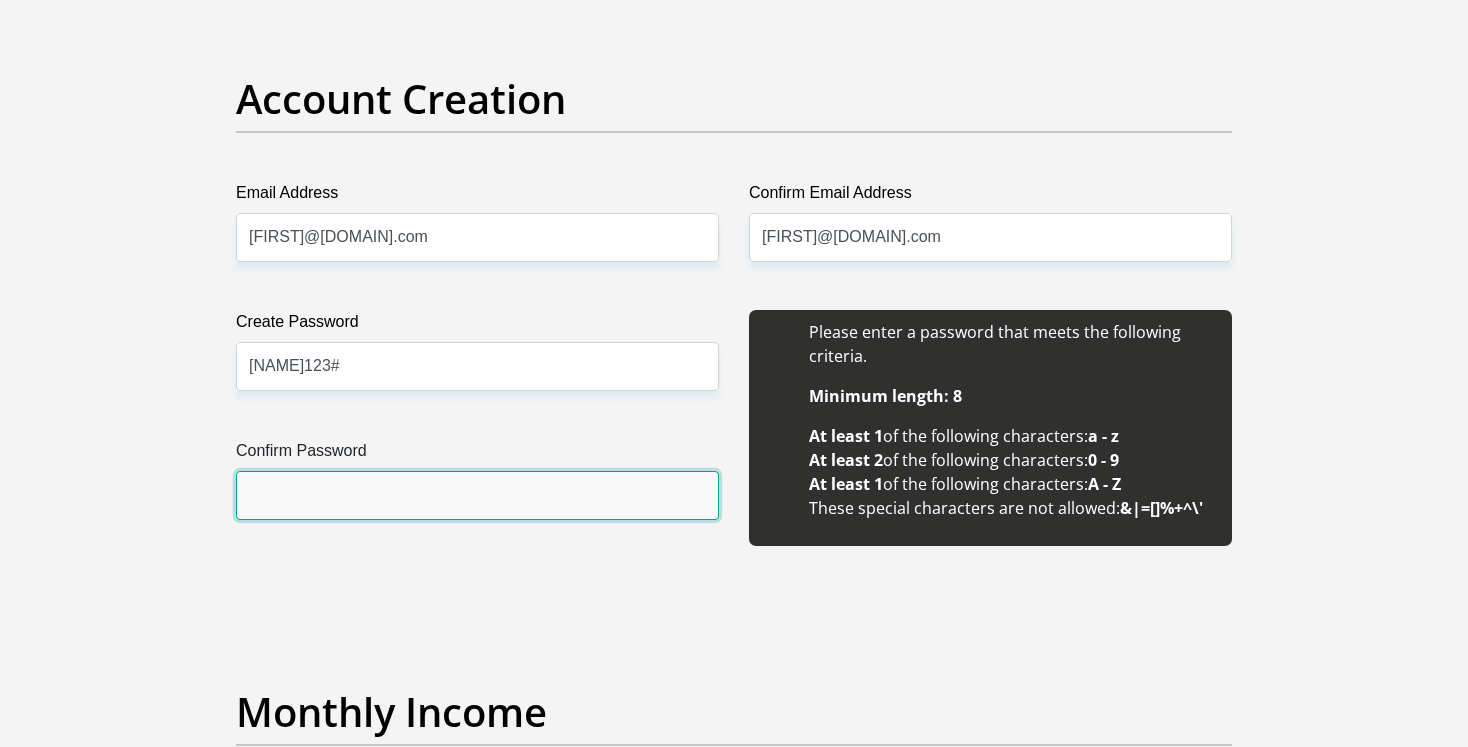 click on "Confirm Password" at bounding box center [477, 495] 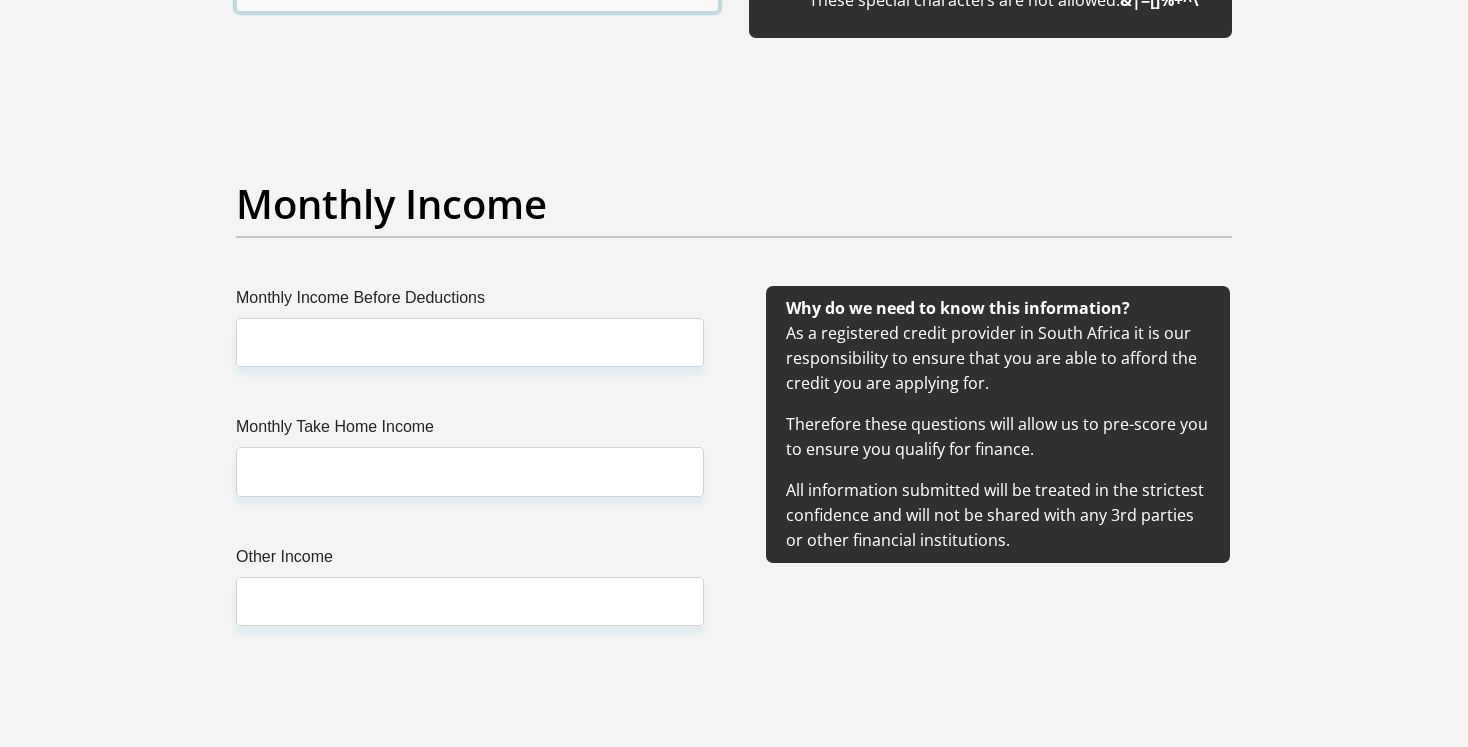 scroll, scrollTop: 2161, scrollLeft: 0, axis: vertical 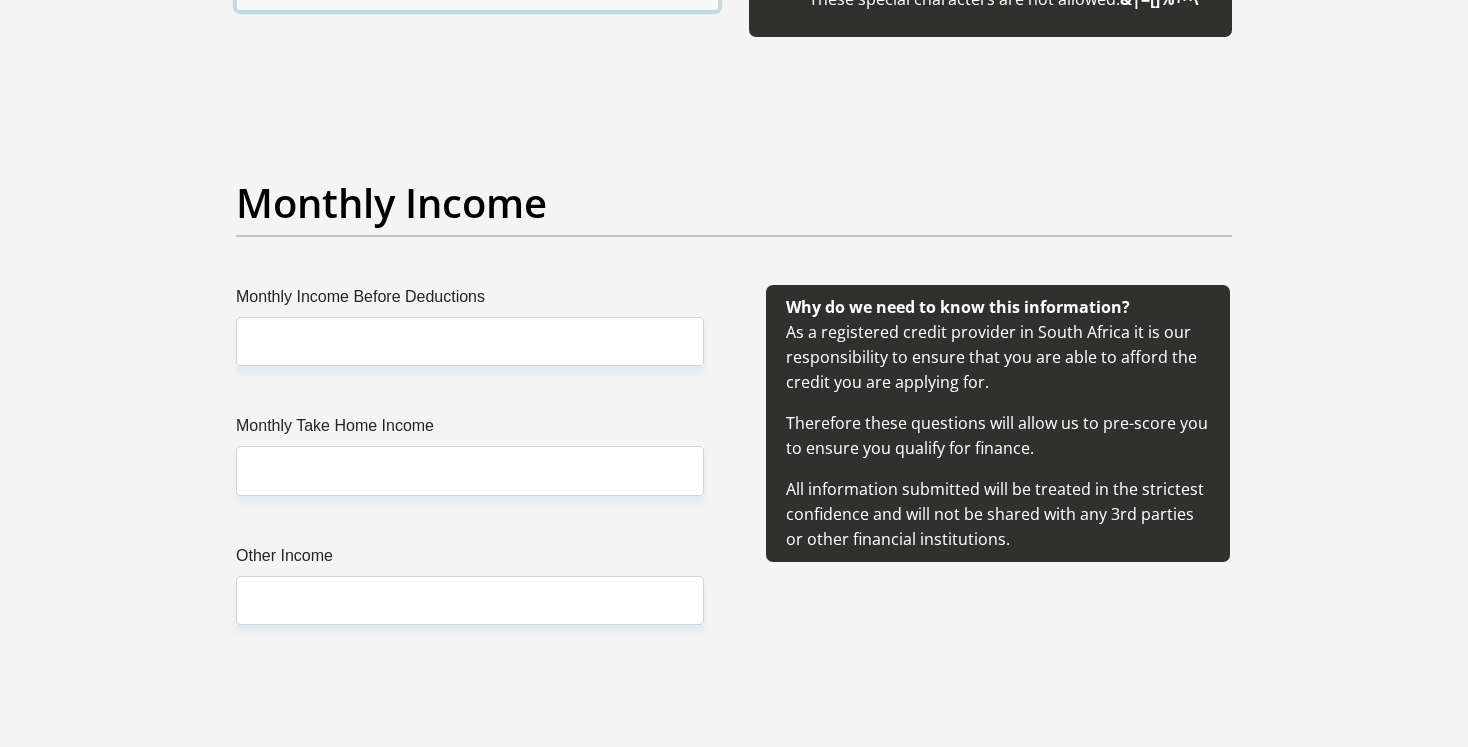 type on "[NAME]123#" 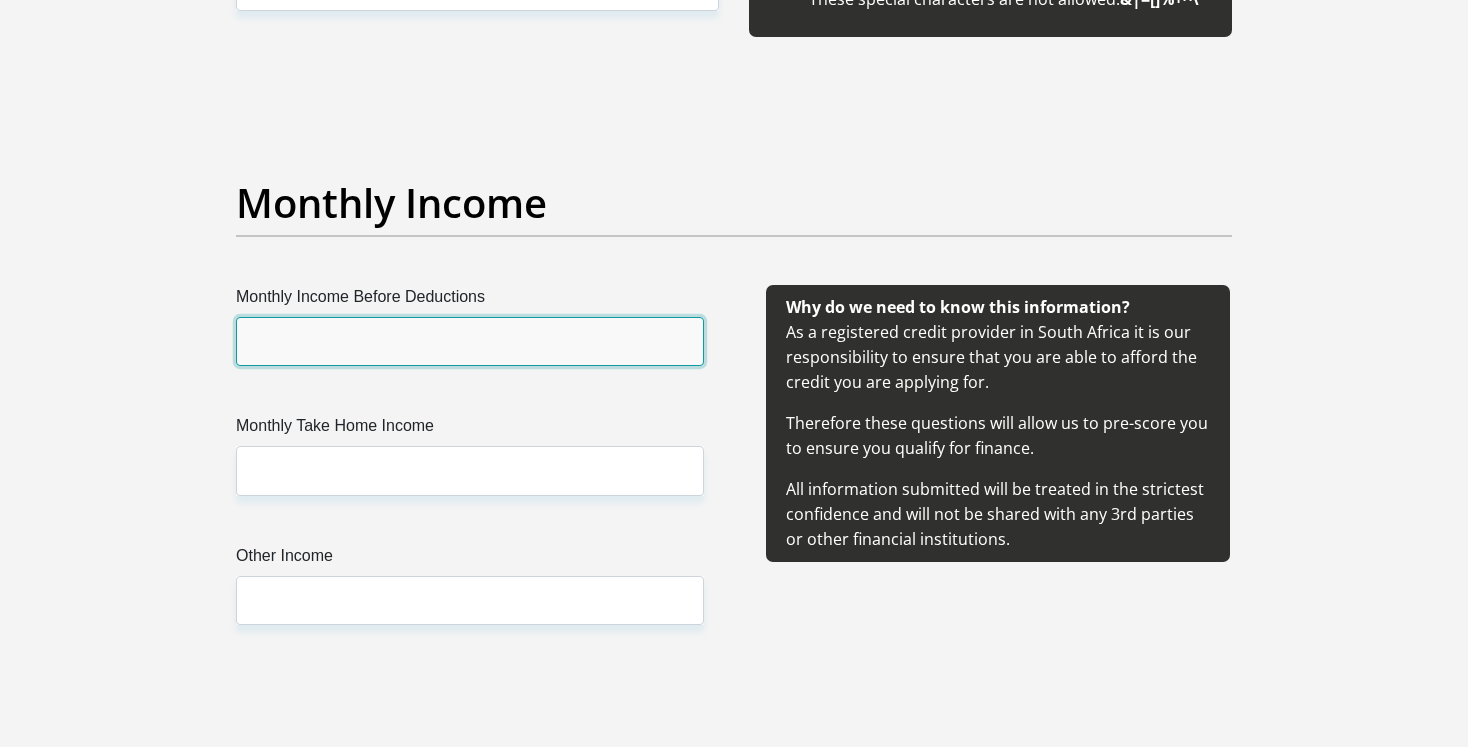click on "Monthly Income Before Deductions" at bounding box center [470, 341] 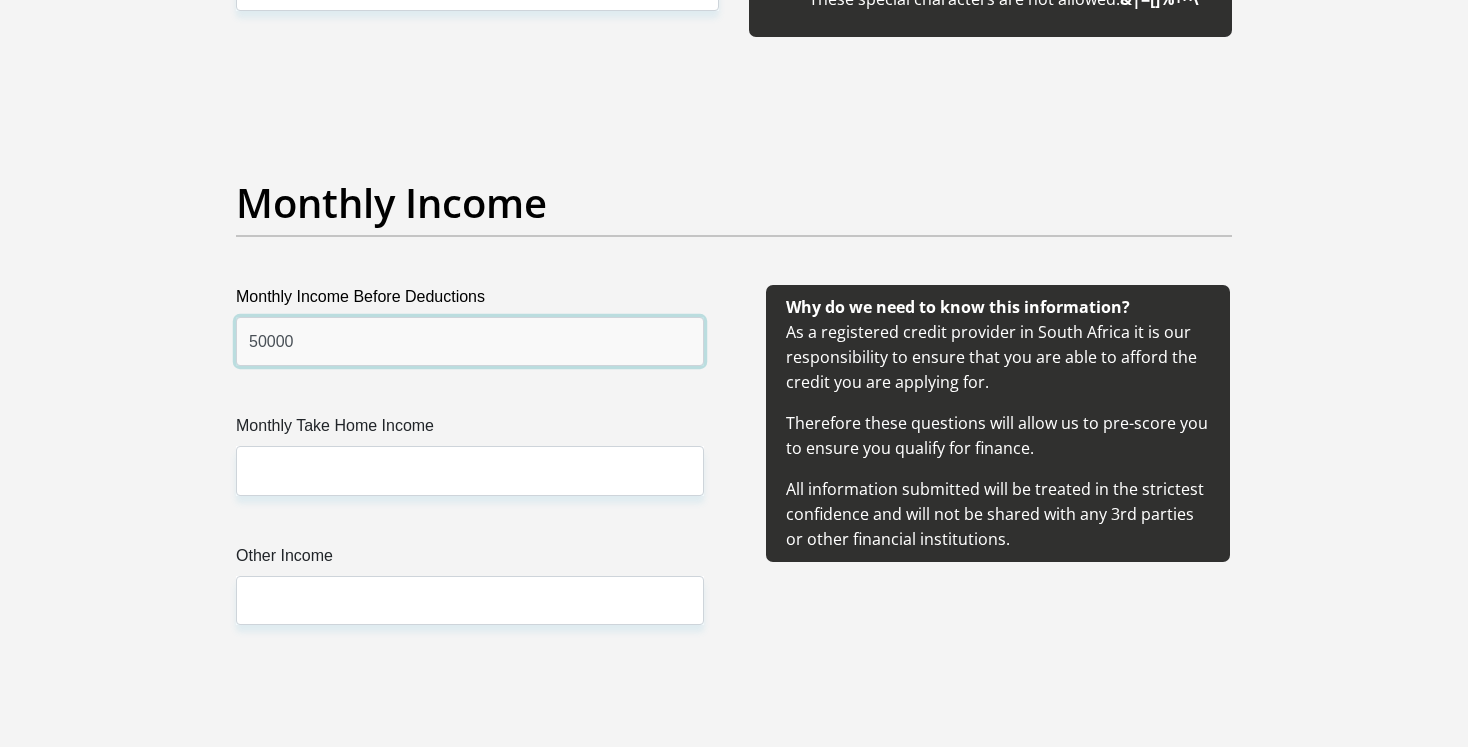 click on "50000" at bounding box center [470, 341] 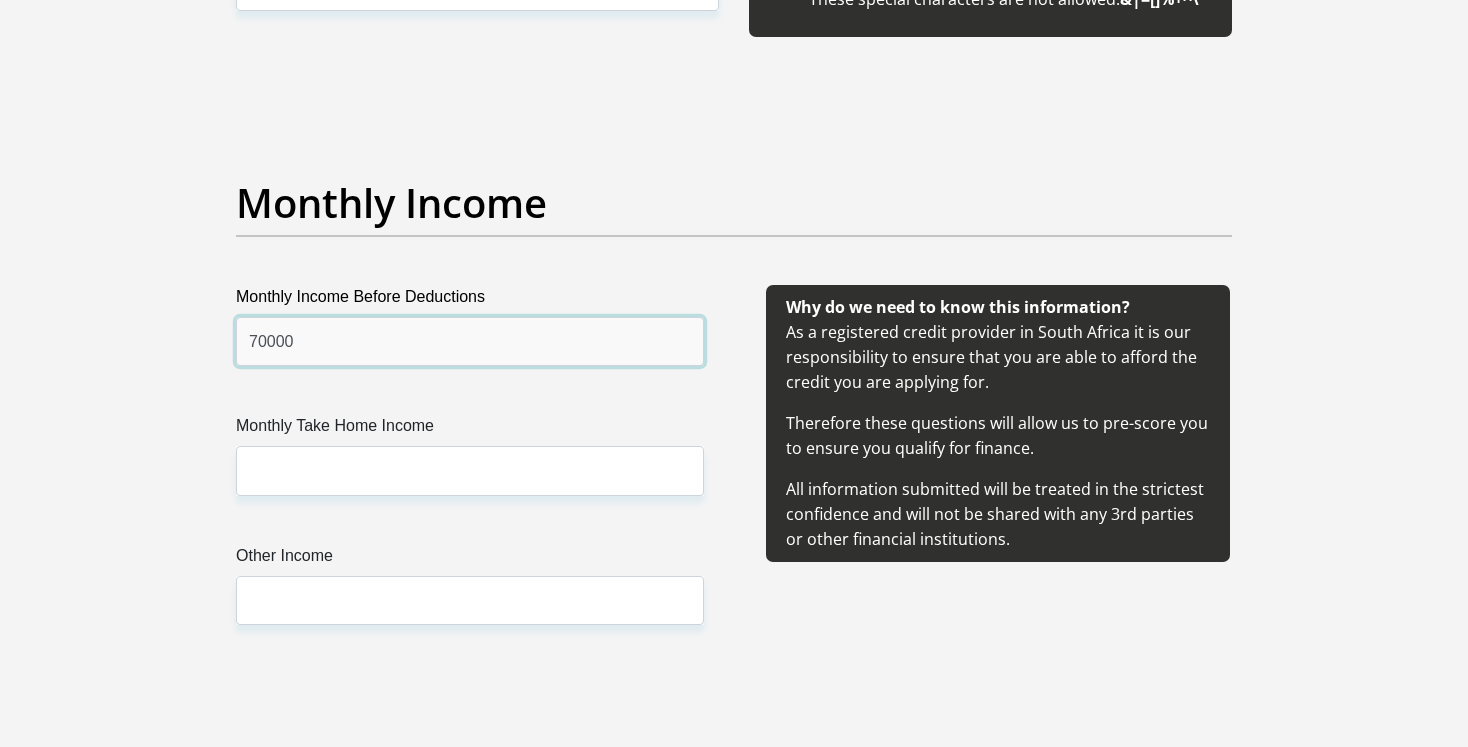 type on "70000" 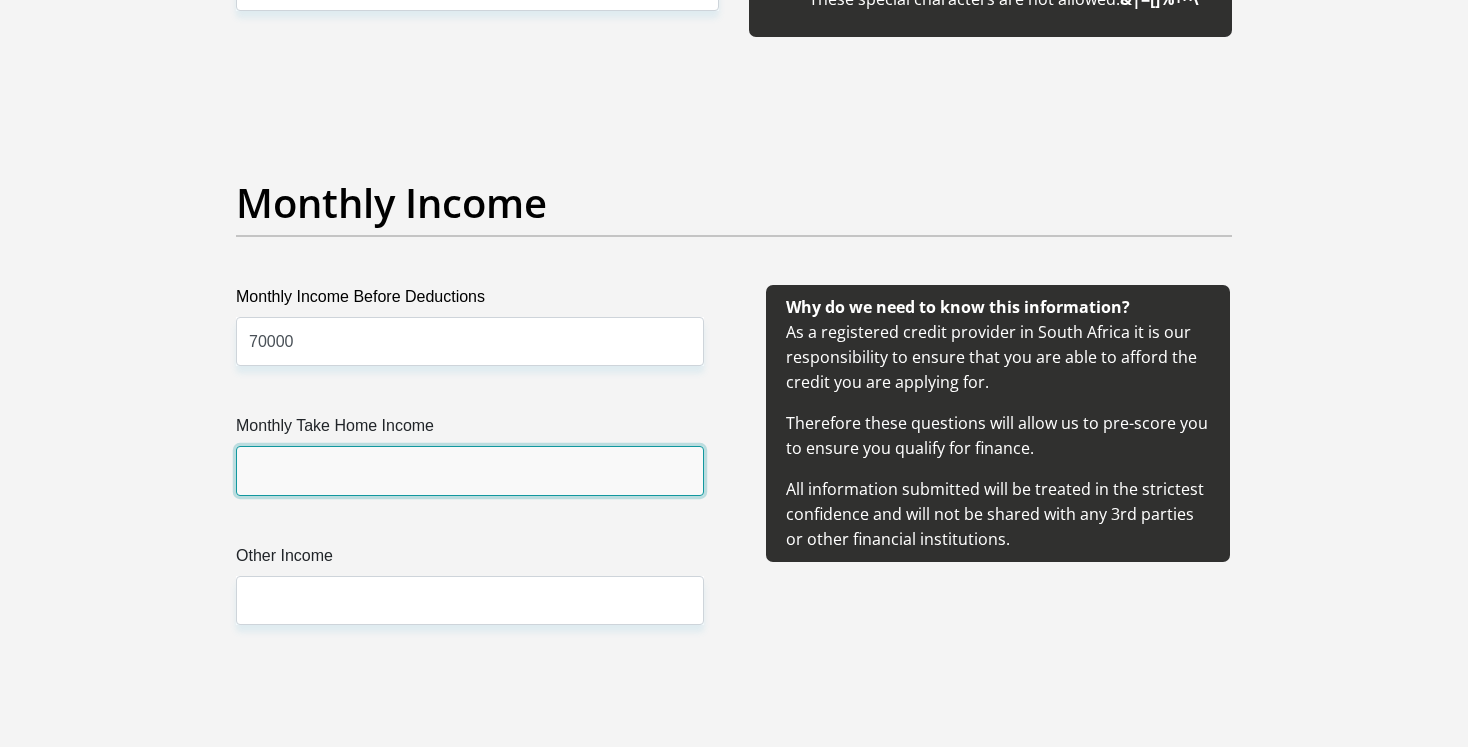 click on "Monthly Take Home Income" at bounding box center (470, 470) 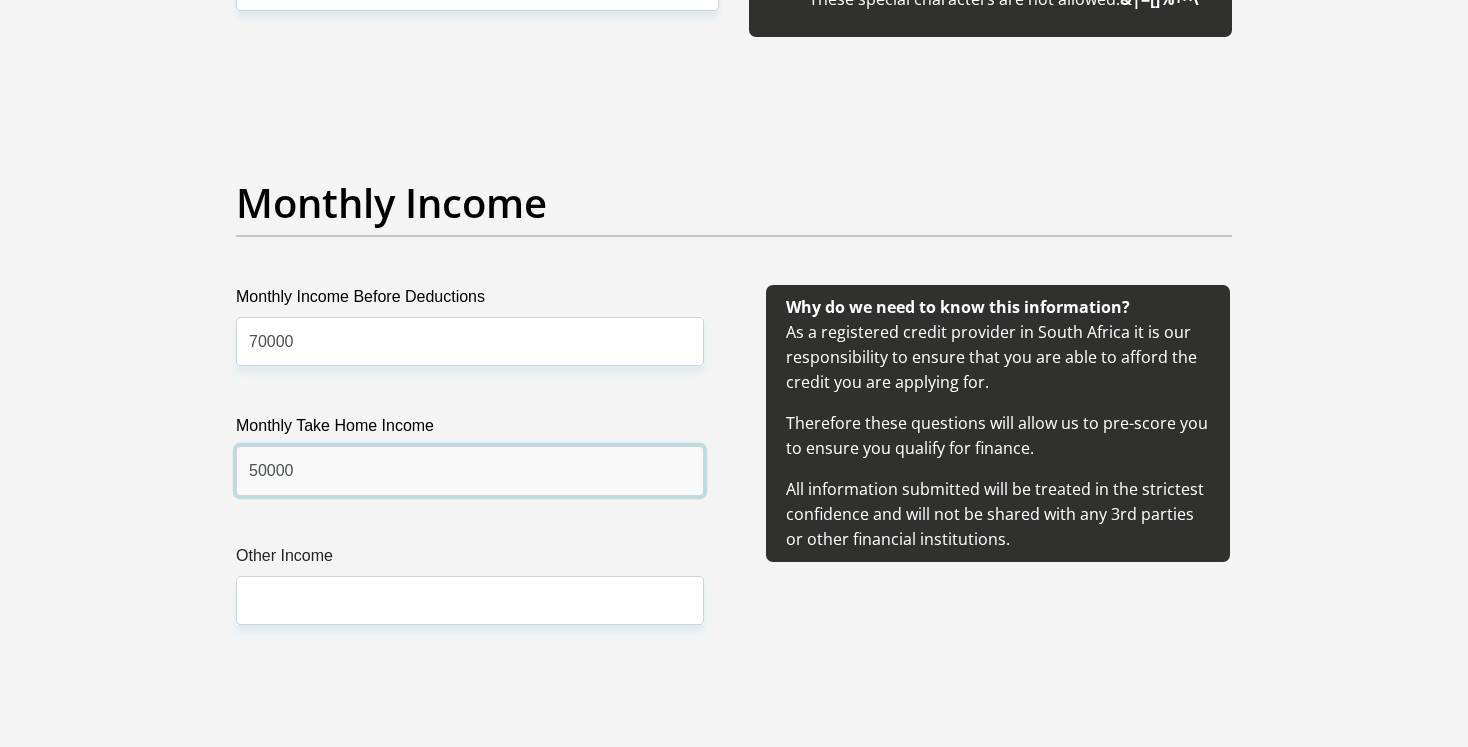 click on "50000" at bounding box center (470, 470) 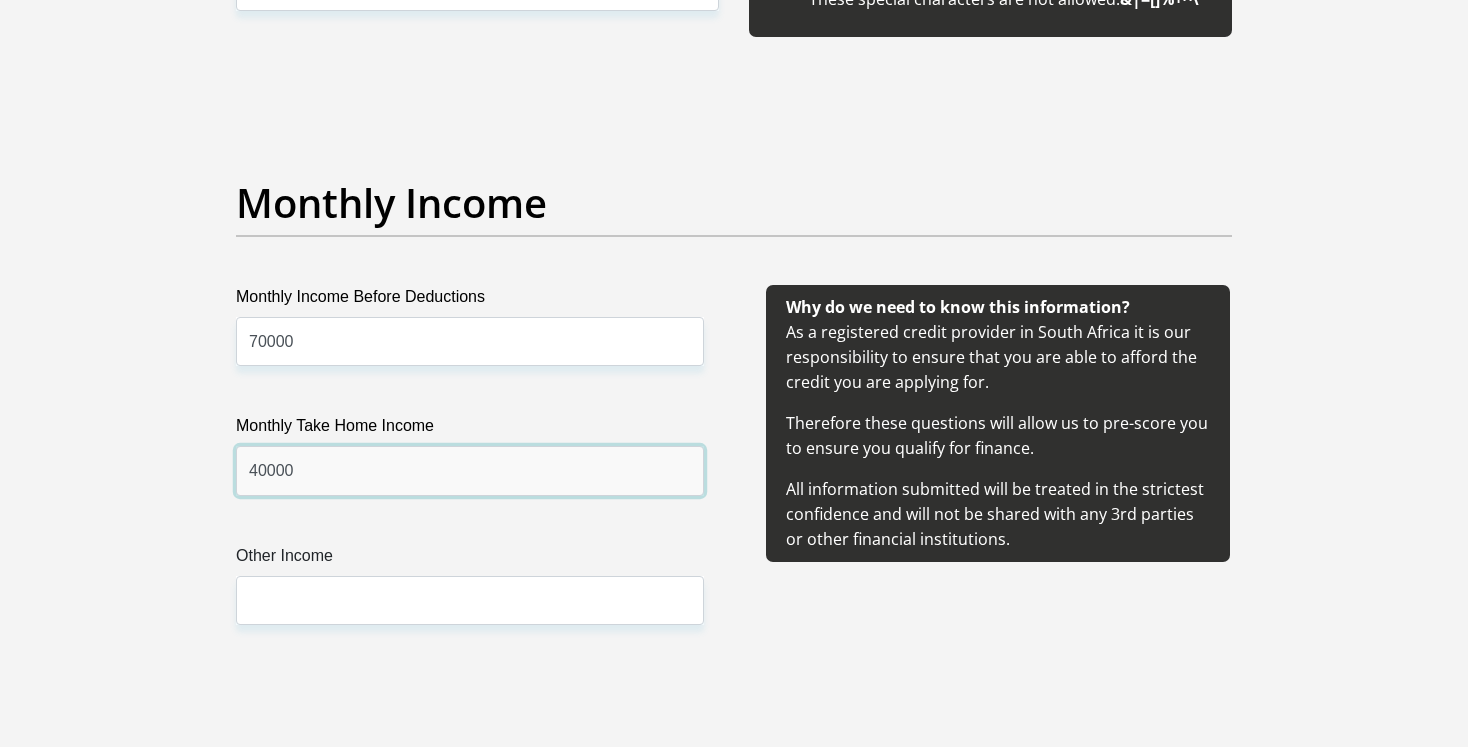 type on "40000" 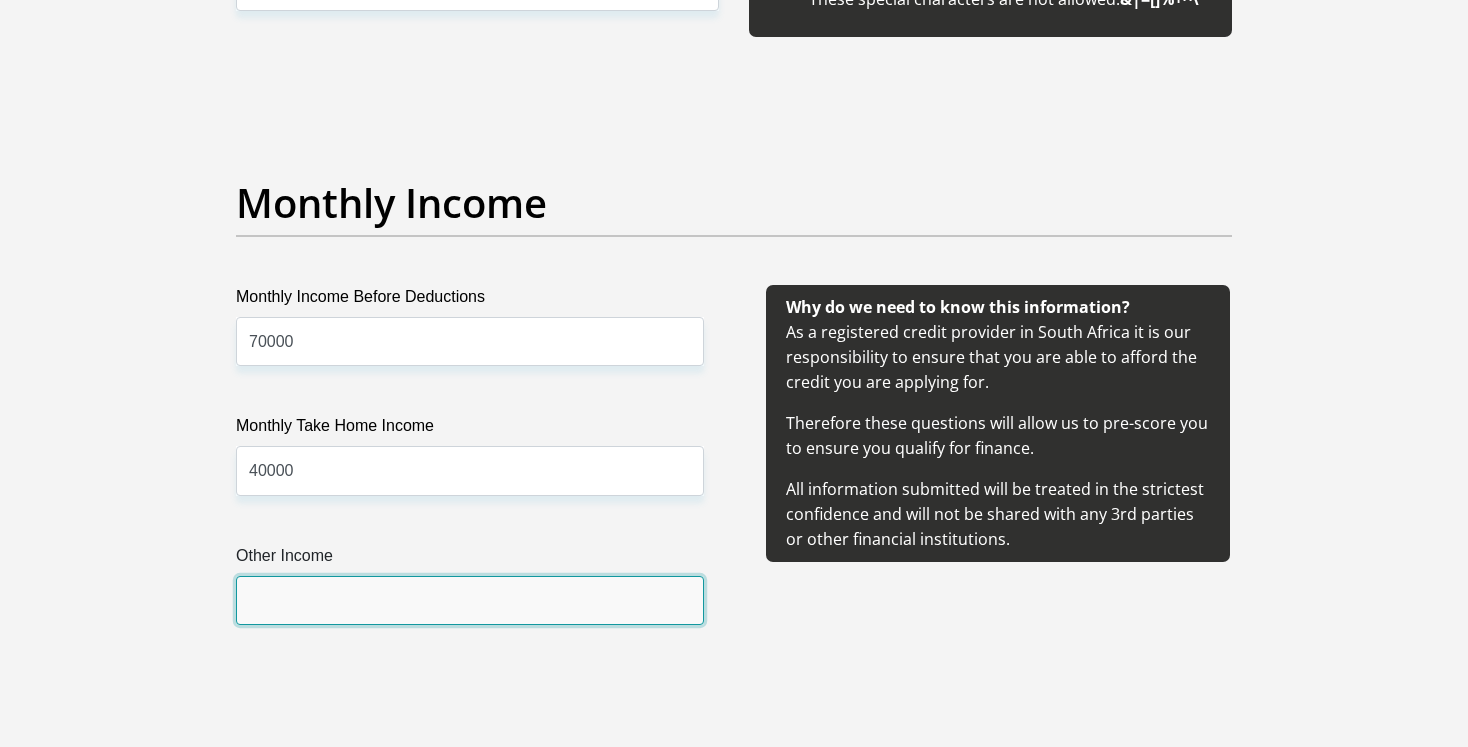 click on "Other Income" at bounding box center (470, 600) 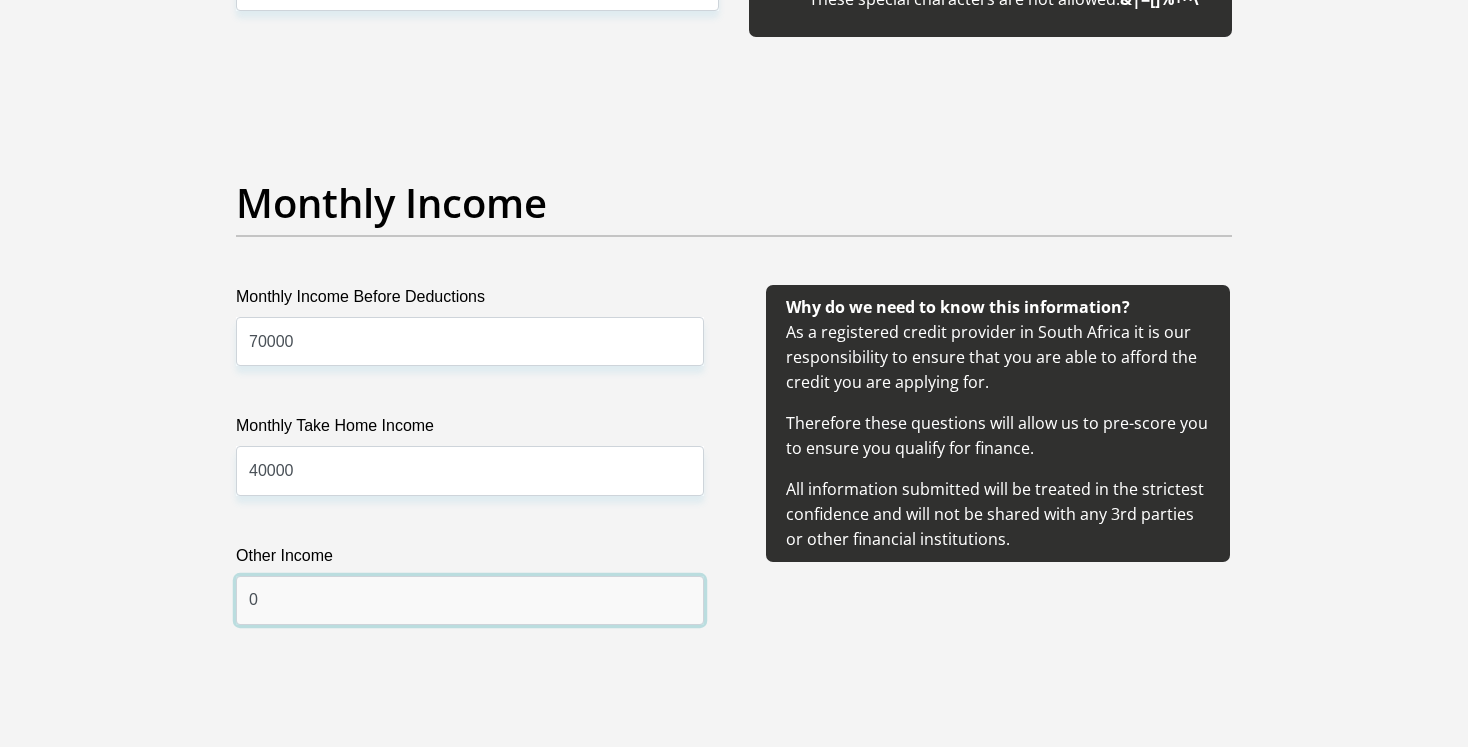 type on "0" 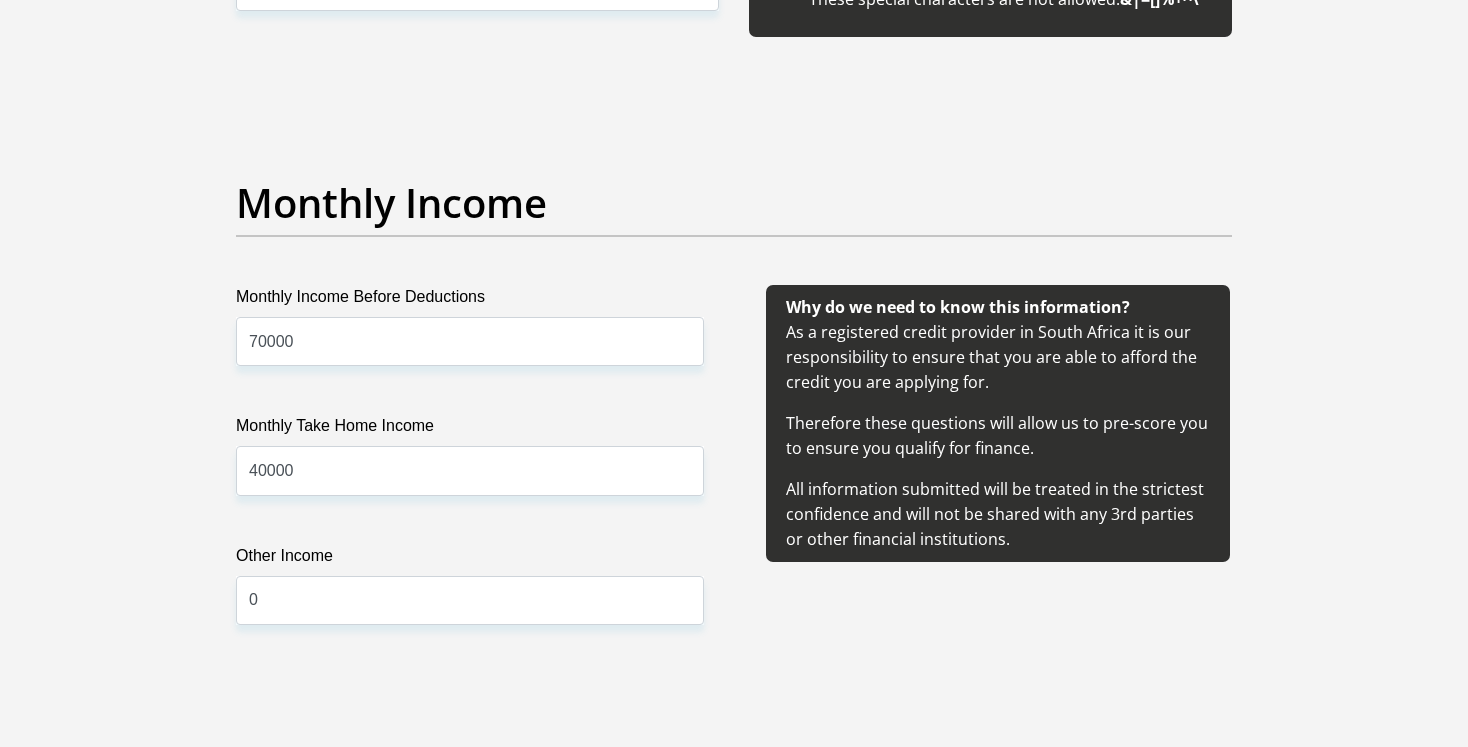 click on "Title
Mr
Ms
Mrs
Dr
Other
First Name
[FIRST]
Surname
[LAST]
ID Number
[ID]
Please input valid ID number
Race
Black
Coloured
Indian
White
Other
Contact Number
[PHONE]
Please input valid contact number
Nationality
South Africa
Afghanistan
Aland Islands  Albania  Algeria  Chad" at bounding box center [734, 1406] 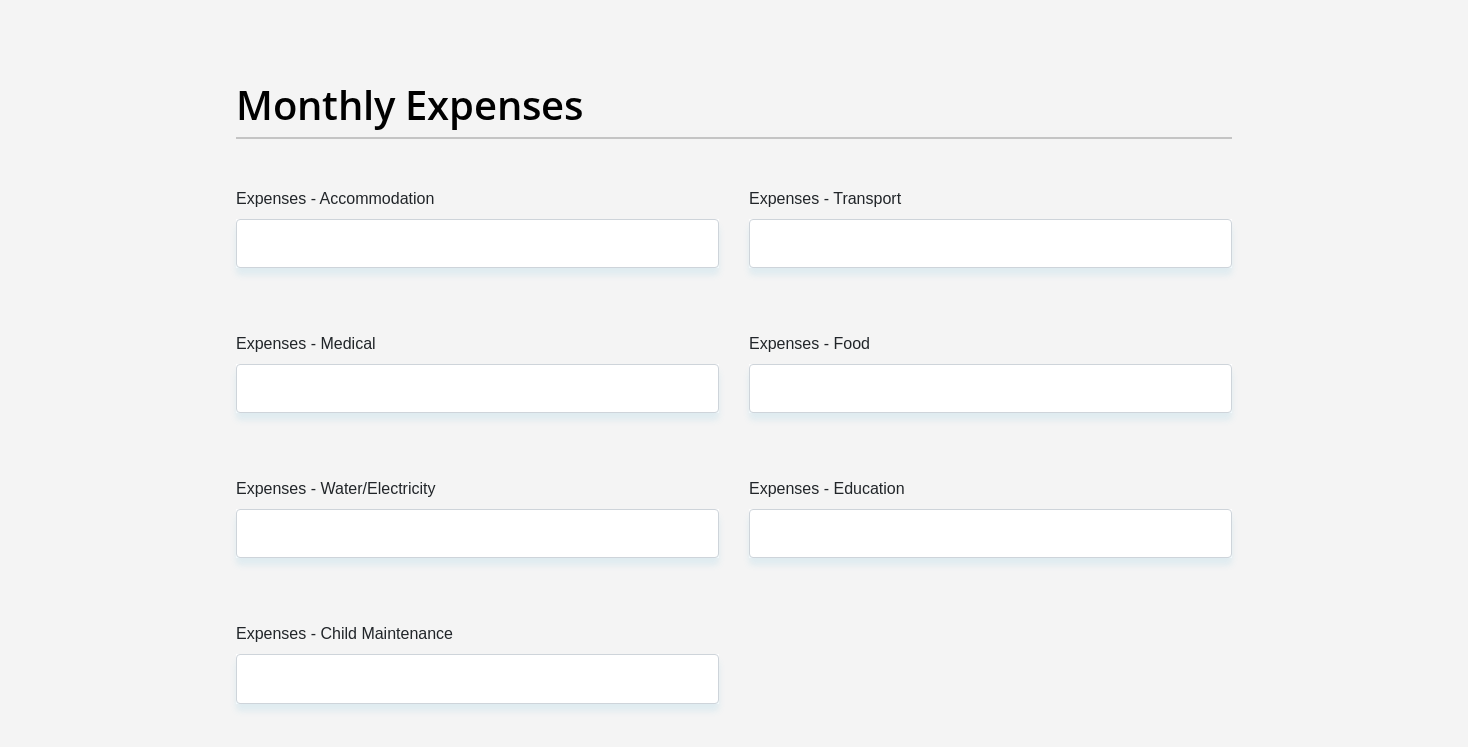 scroll, scrollTop: 2826, scrollLeft: 0, axis: vertical 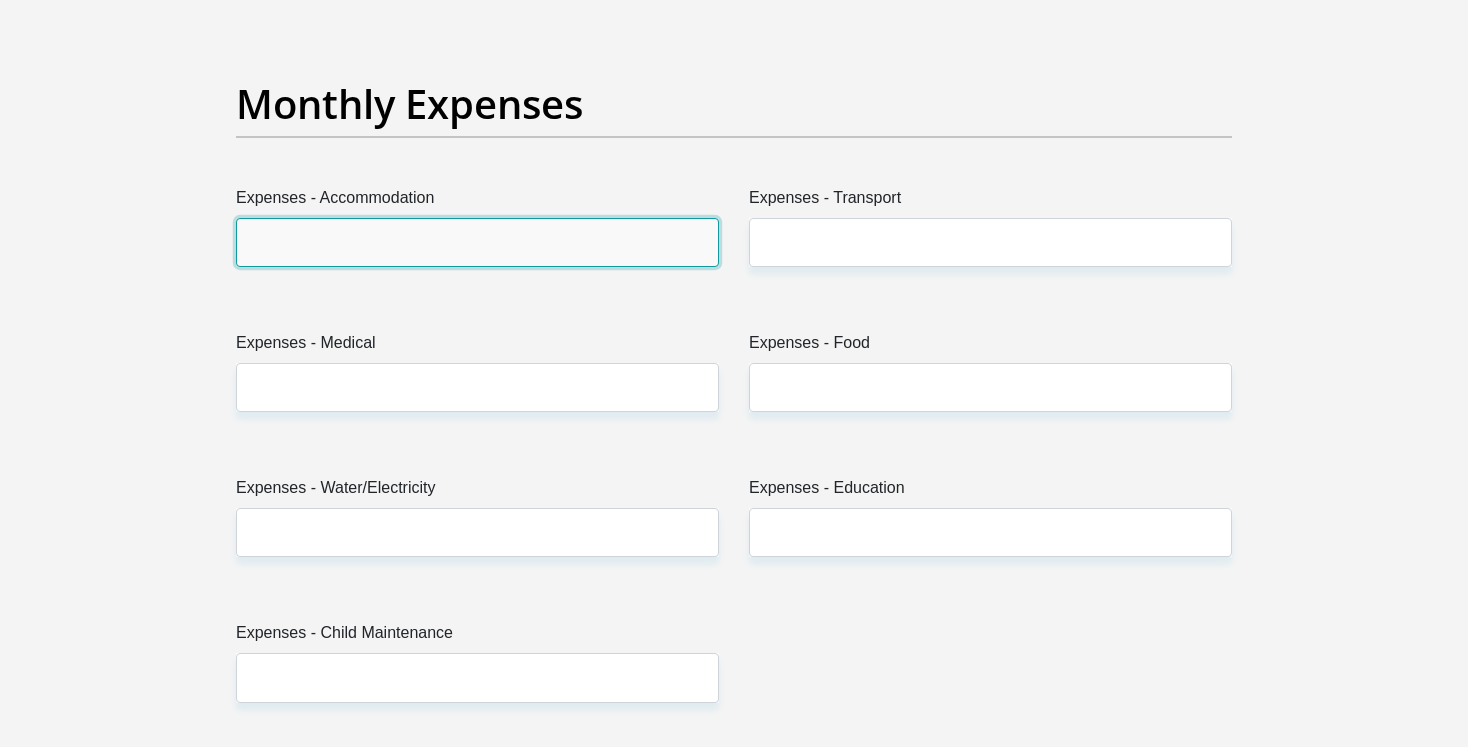 click on "Expenses - Accommodation" at bounding box center (477, 242) 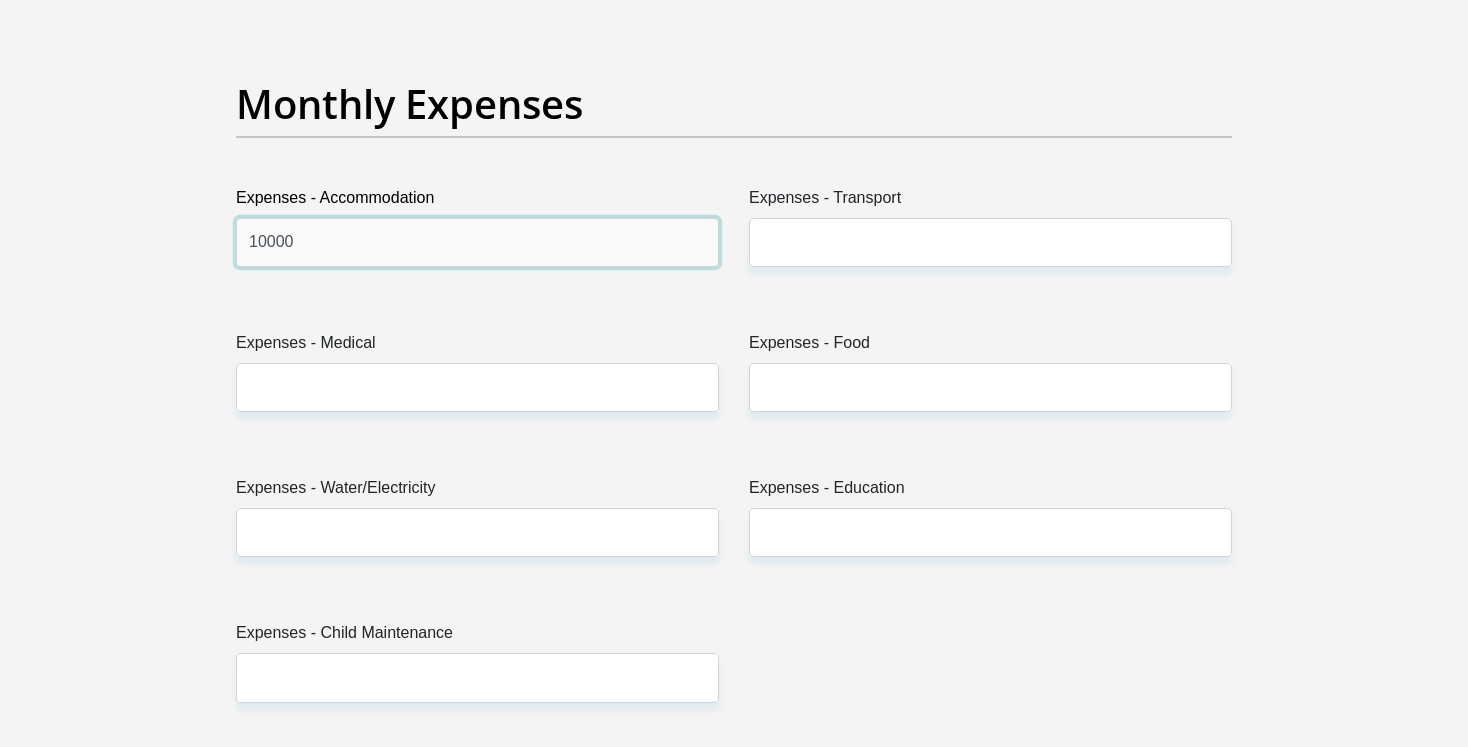 type on "10000" 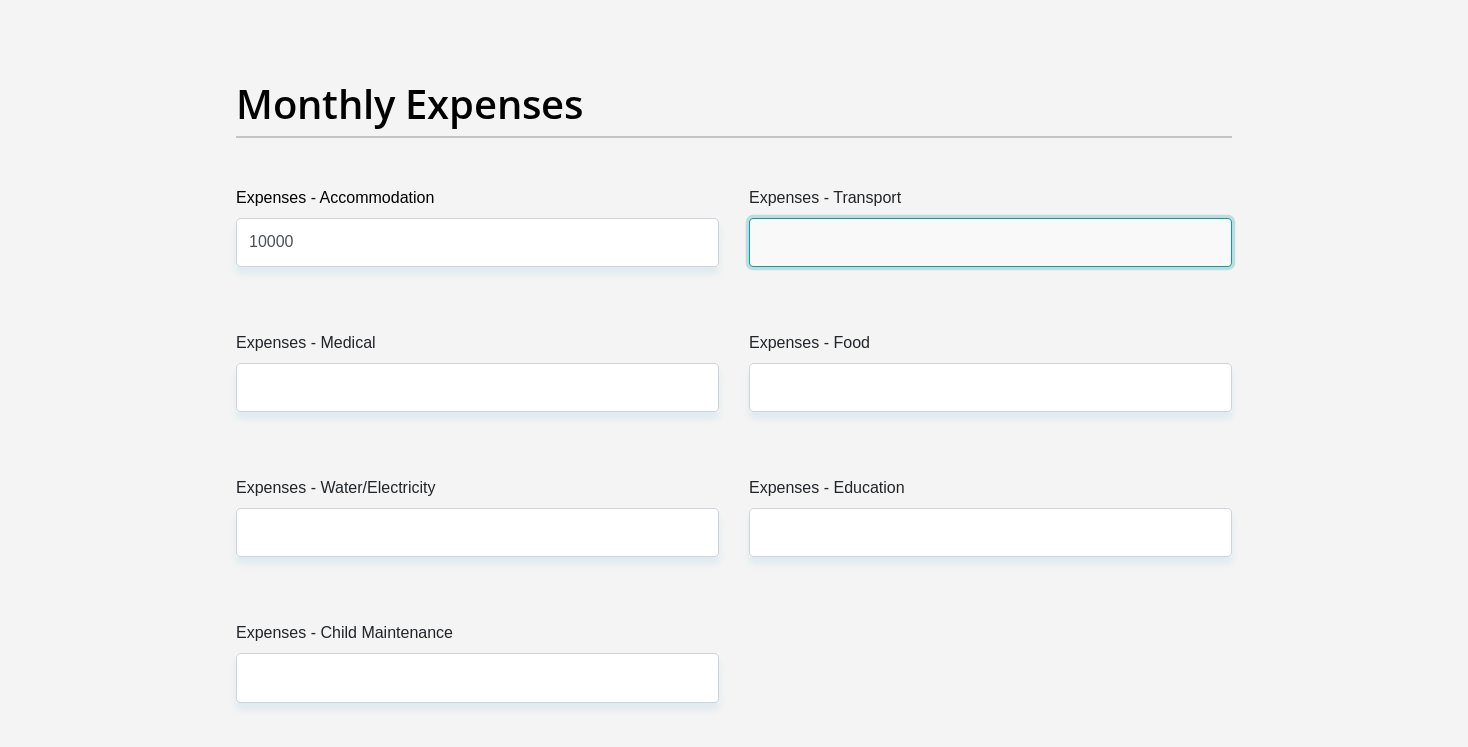 click on "Expenses - Transport" at bounding box center (990, 242) 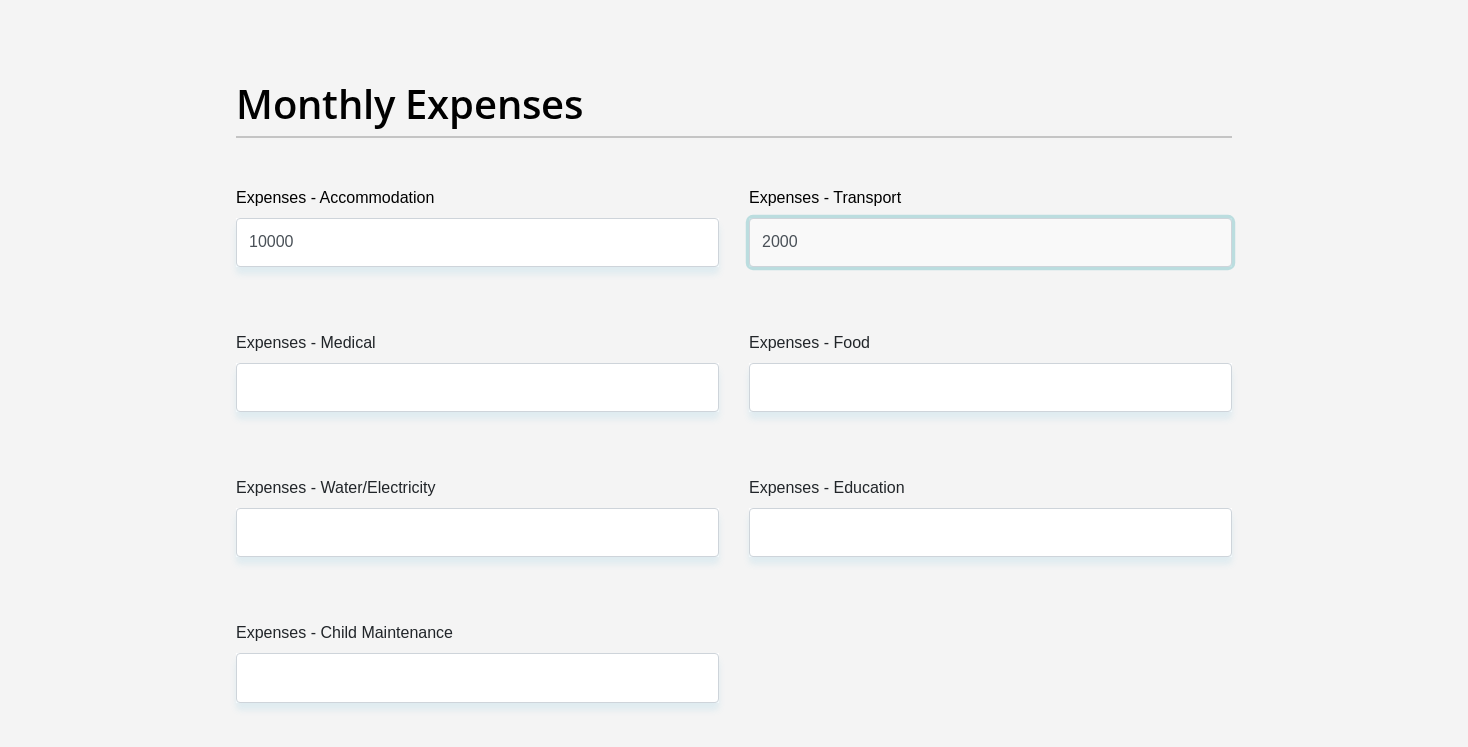 type on "2000" 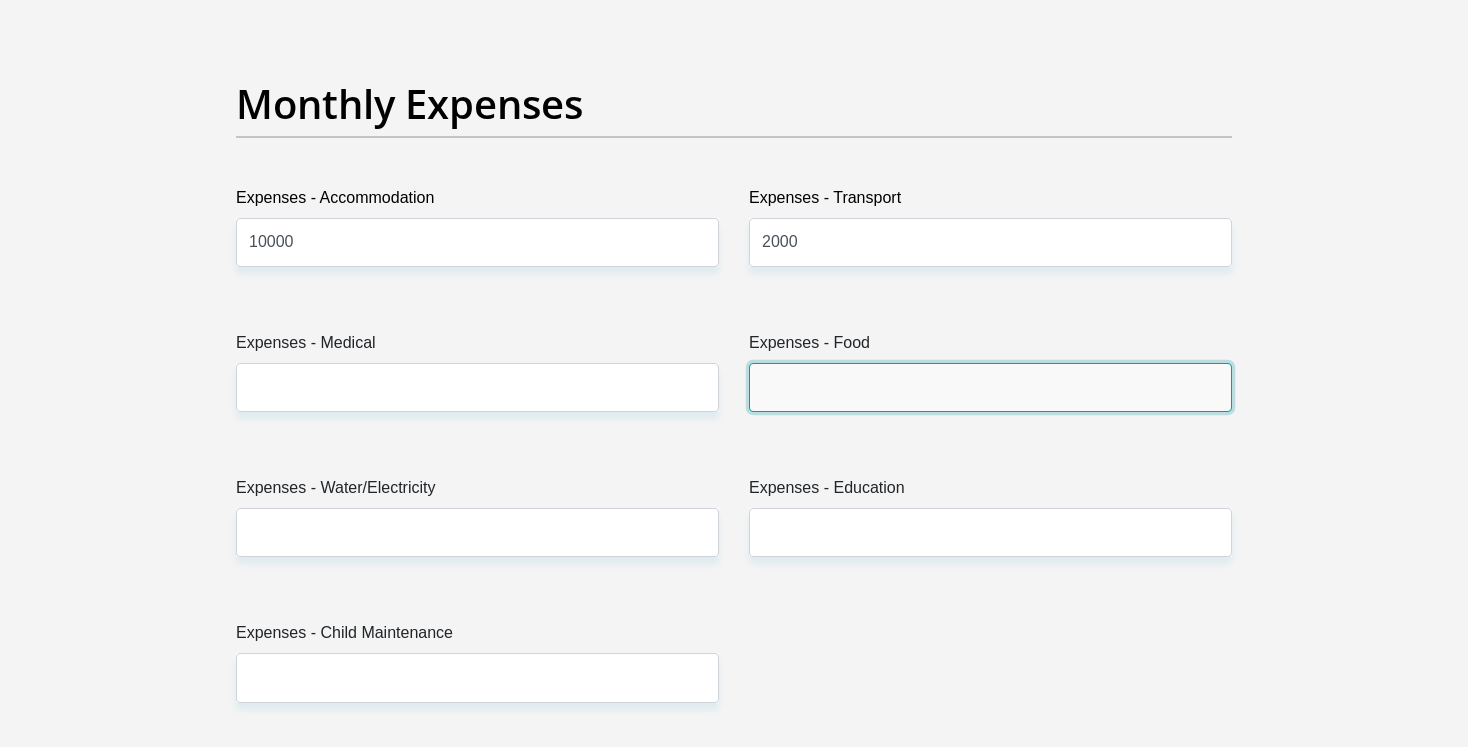 click on "Expenses - Food" at bounding box center (990, 387) 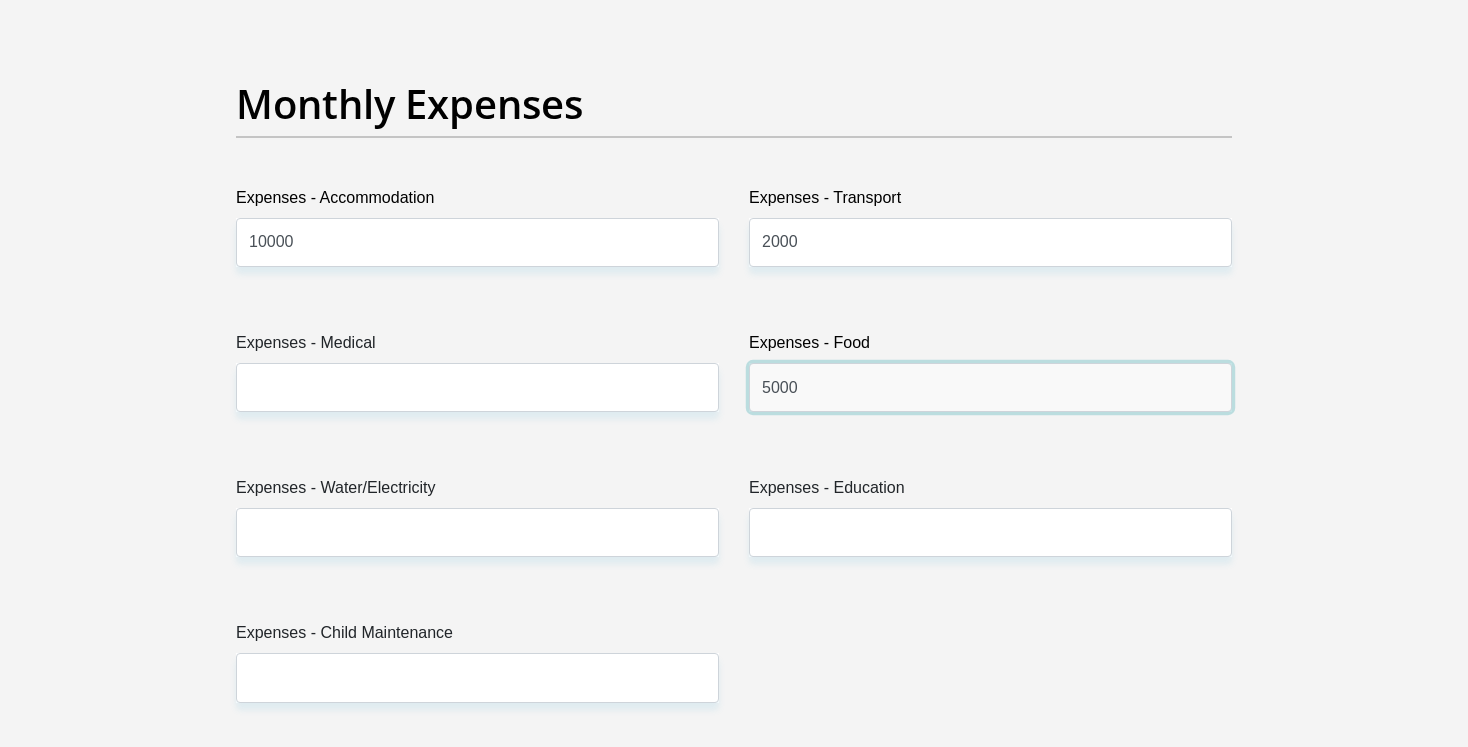 type on "5000" 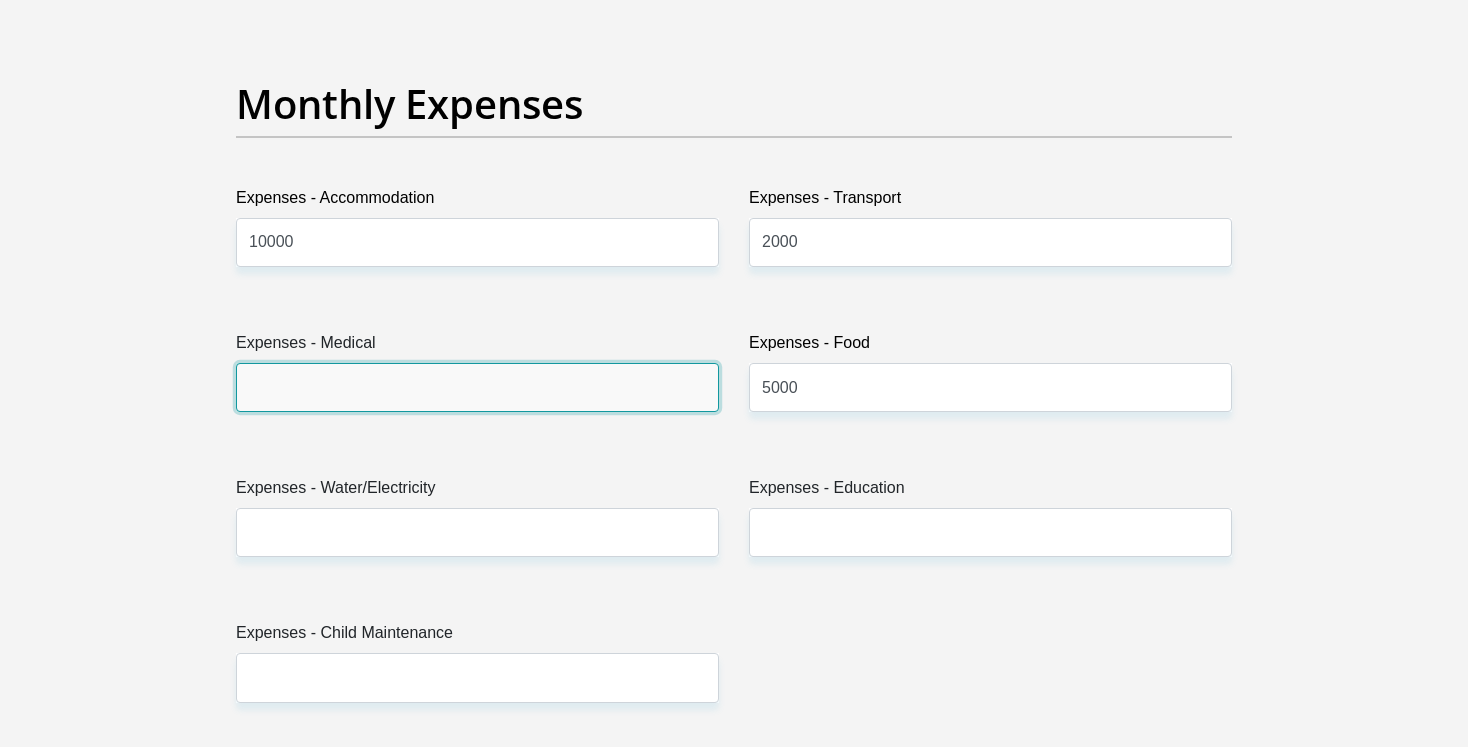 click on "Expenses - Medical" at bounding box center [477, 387] 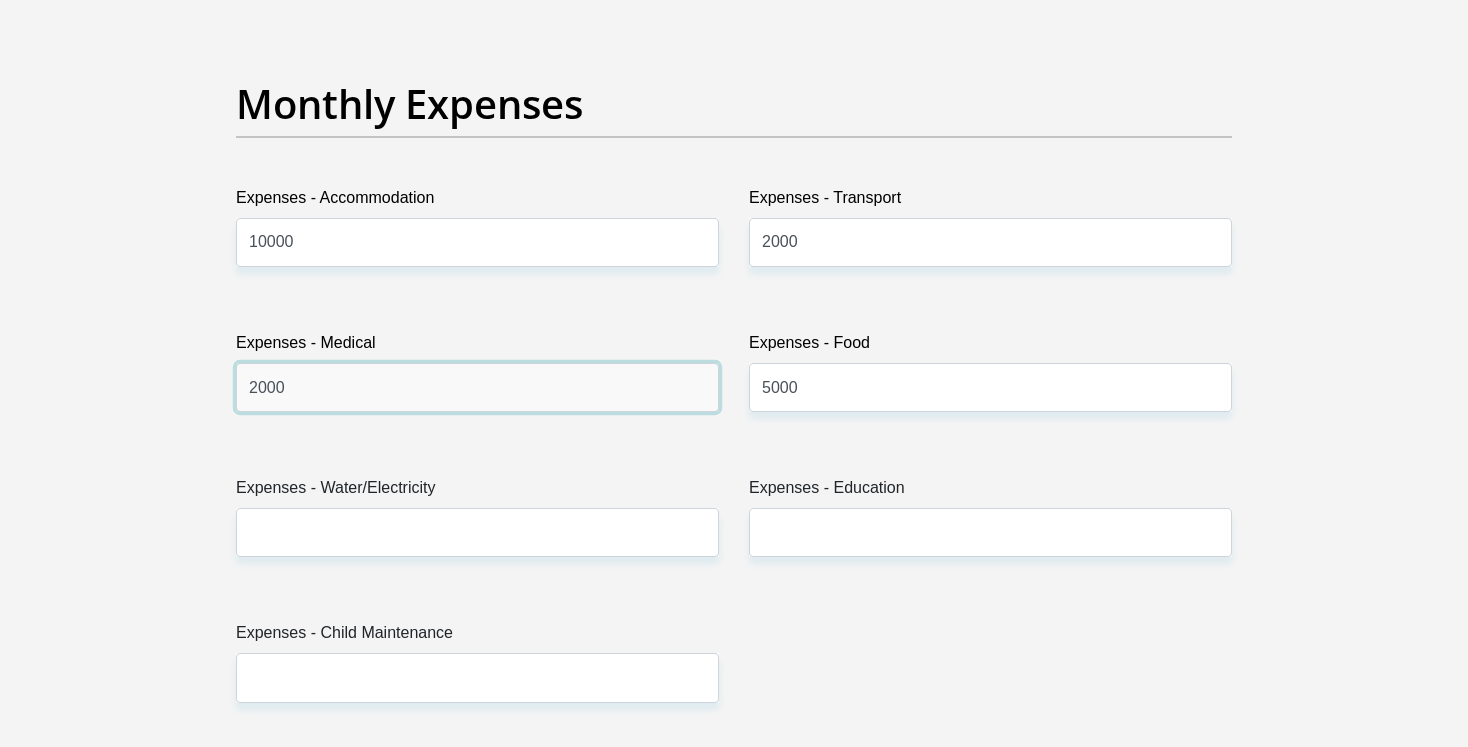 type on "2000" 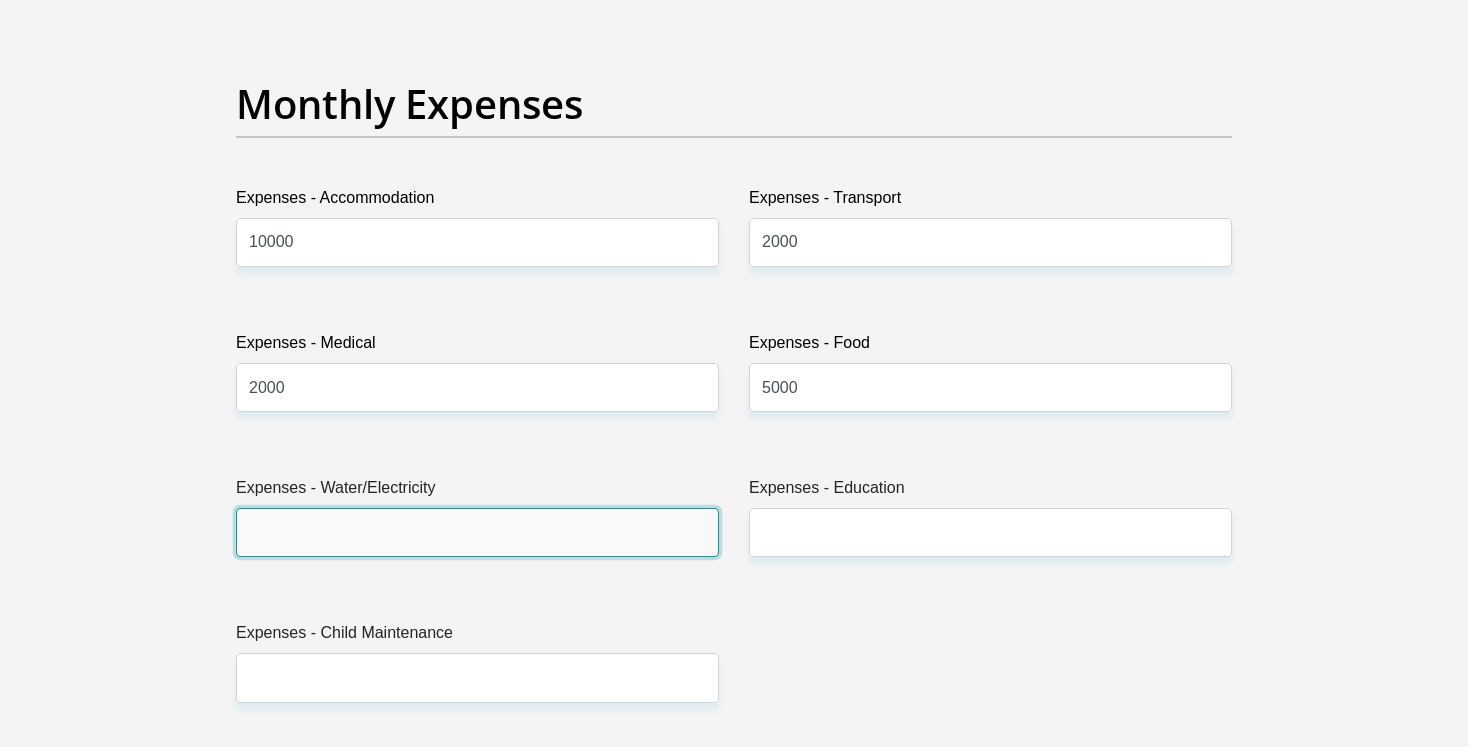 click on "Expenses - Water/Electricity" at bounding box center (477, 532) 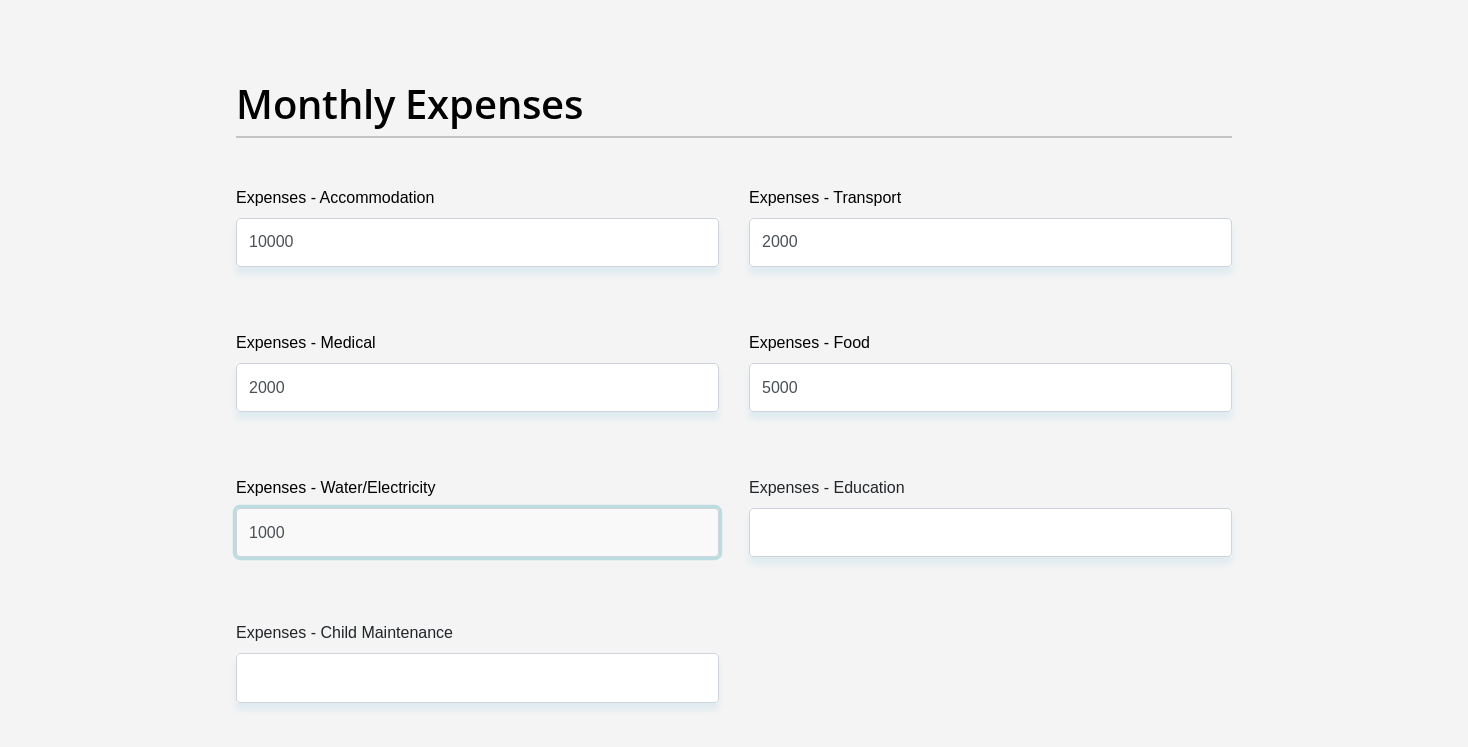 type on "1000" 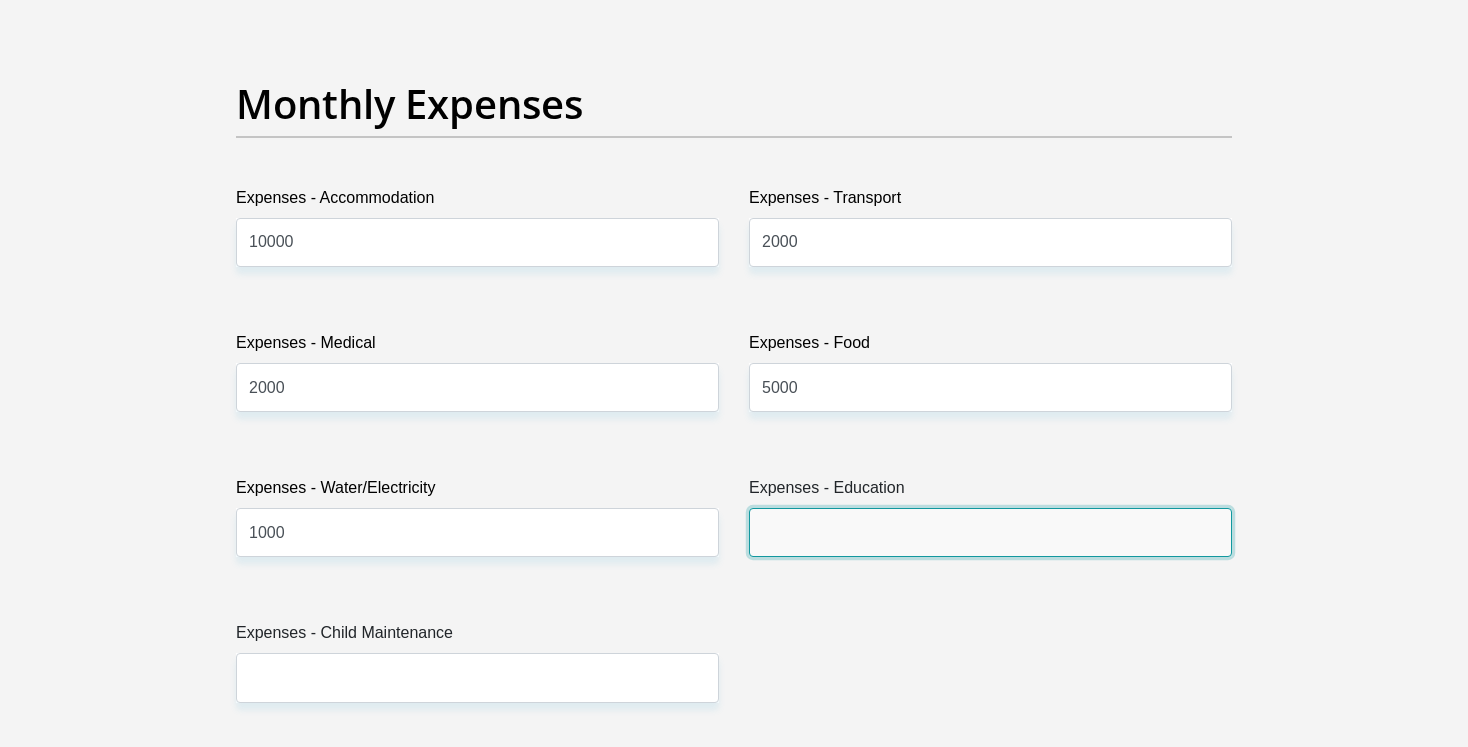 click on "Expenses - Education" at bounding box center (990, 532) 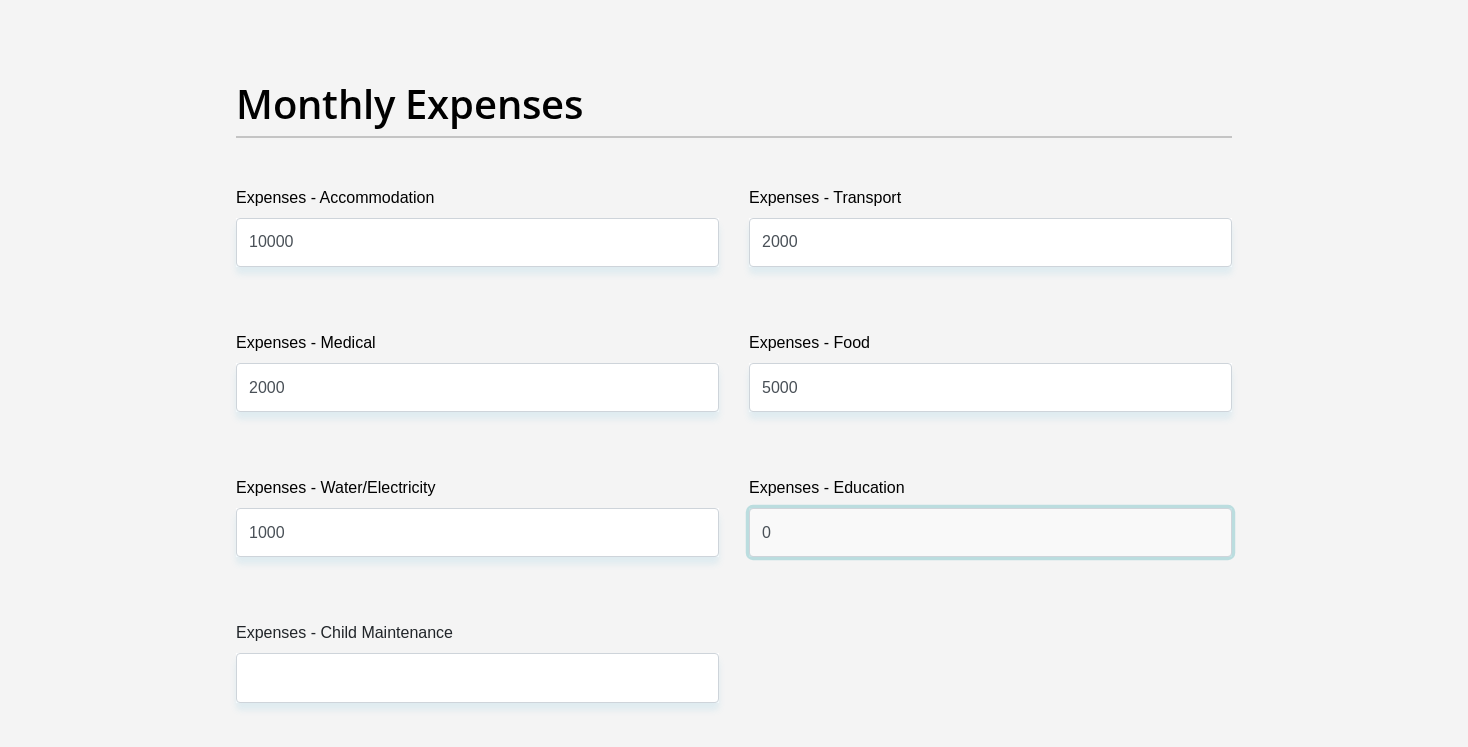 type on "0" 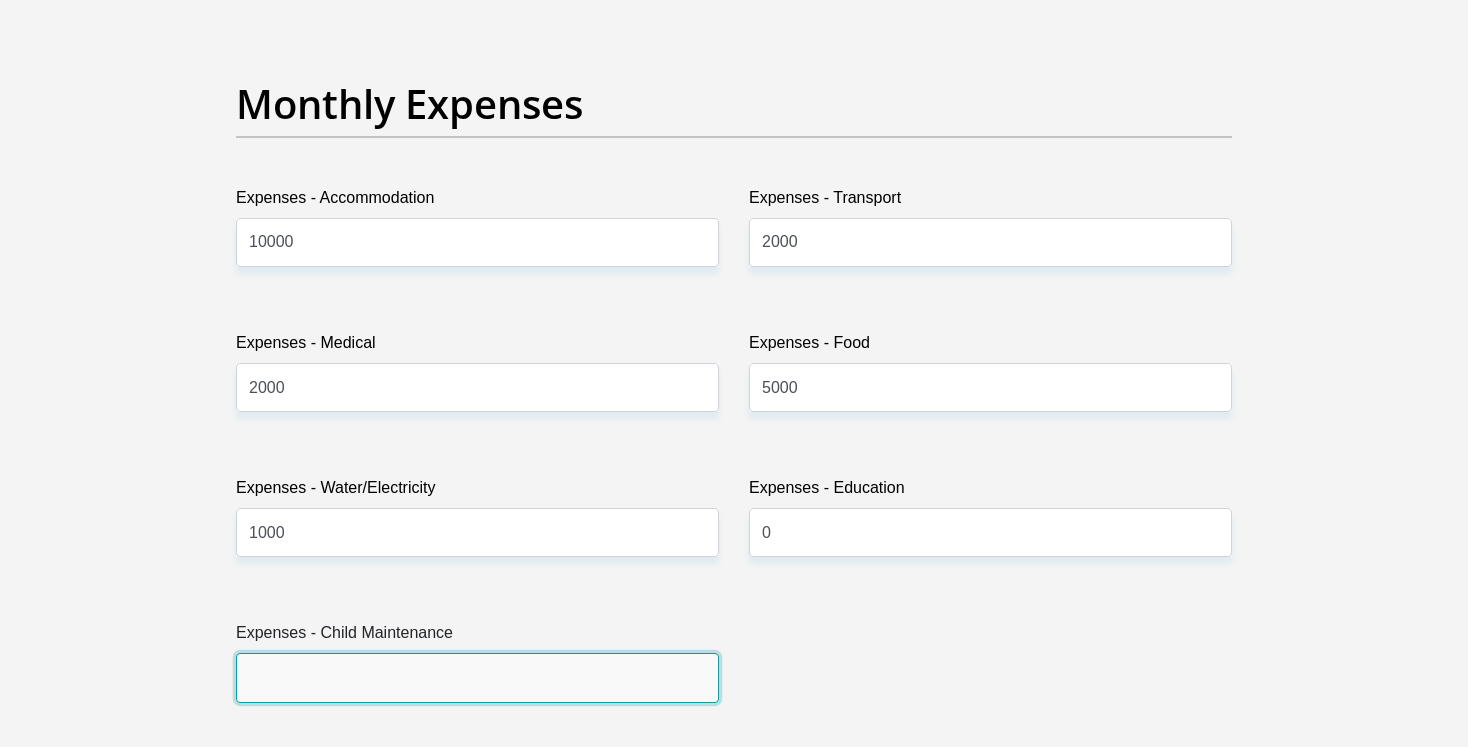 click on "Expenses - Child Maintenance" at bounding box center [477, 677] 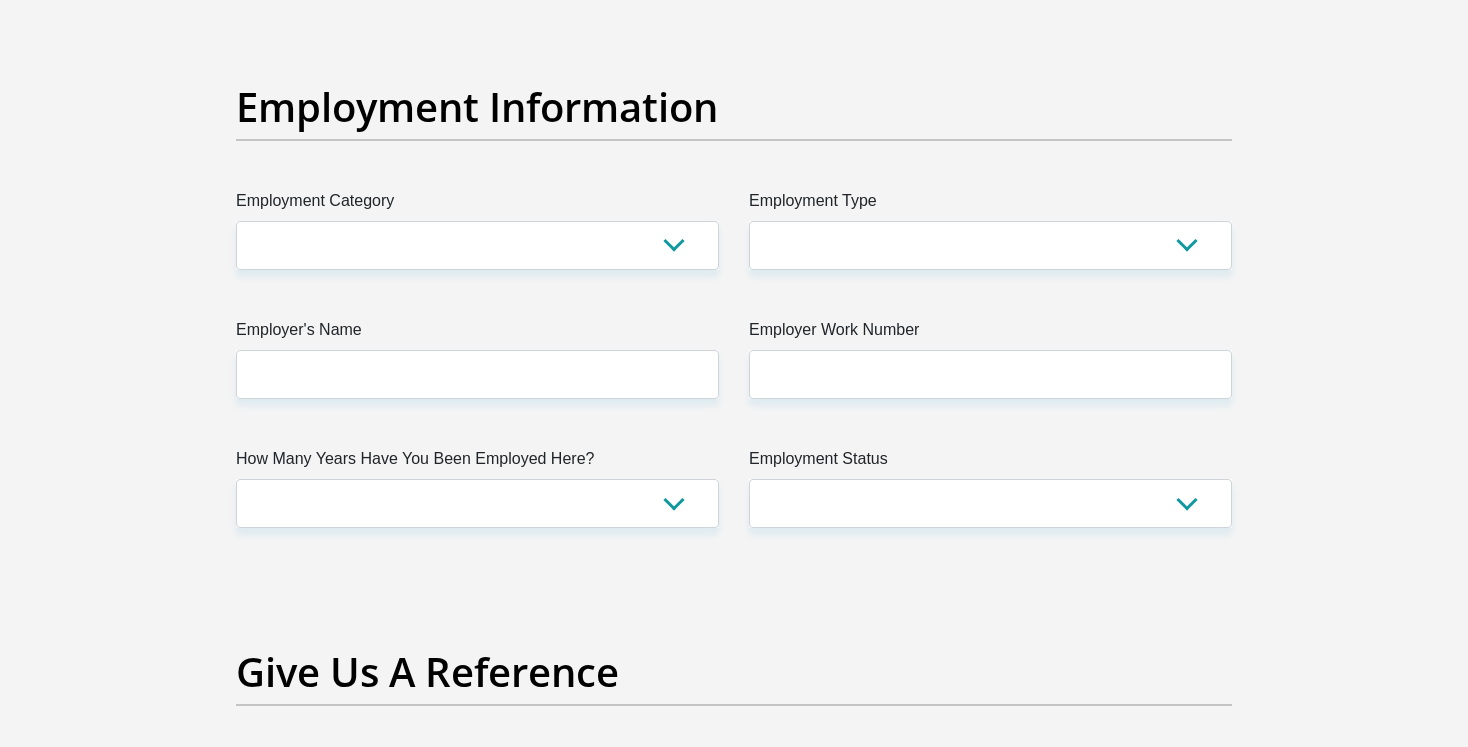 scroll, scrollTop: 3586, scrollLeft: 0, axis: vertical 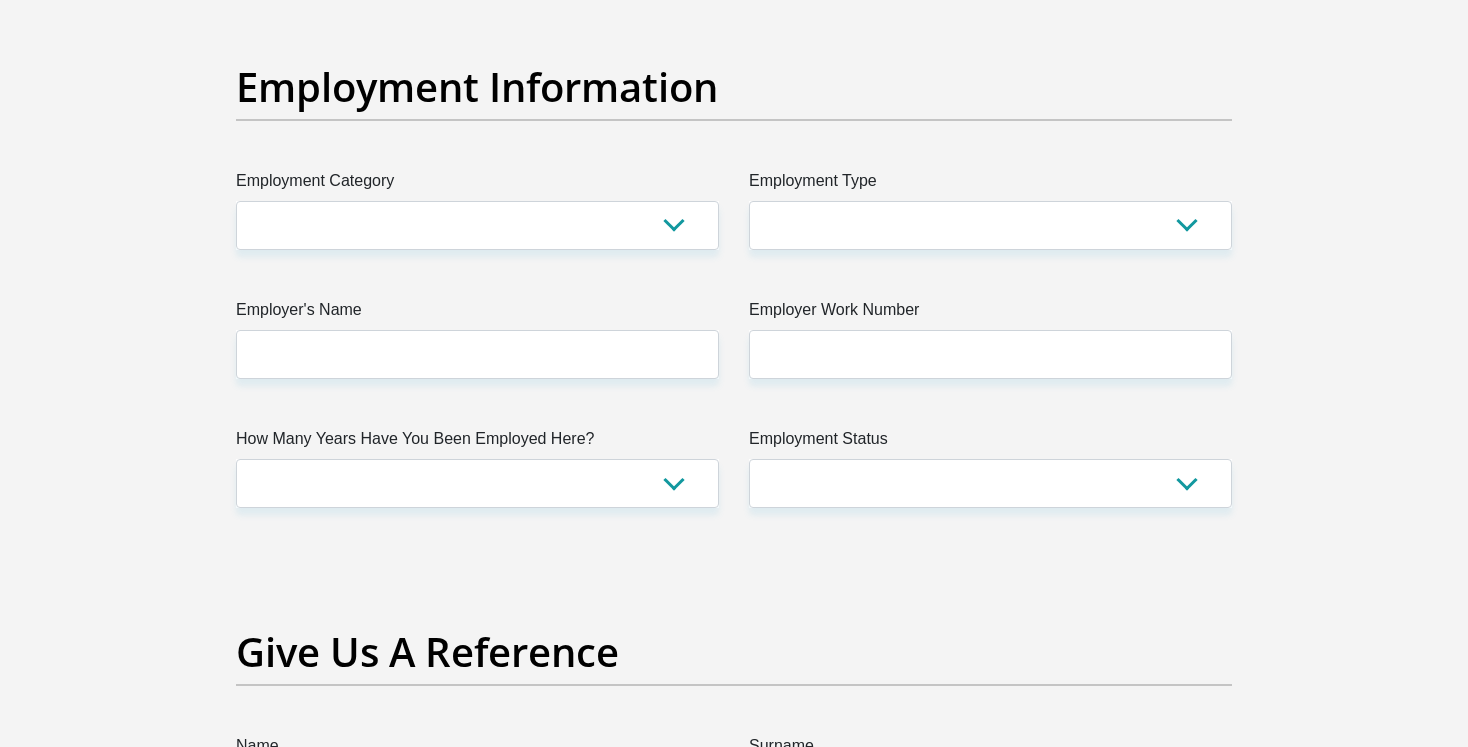 type on "0" 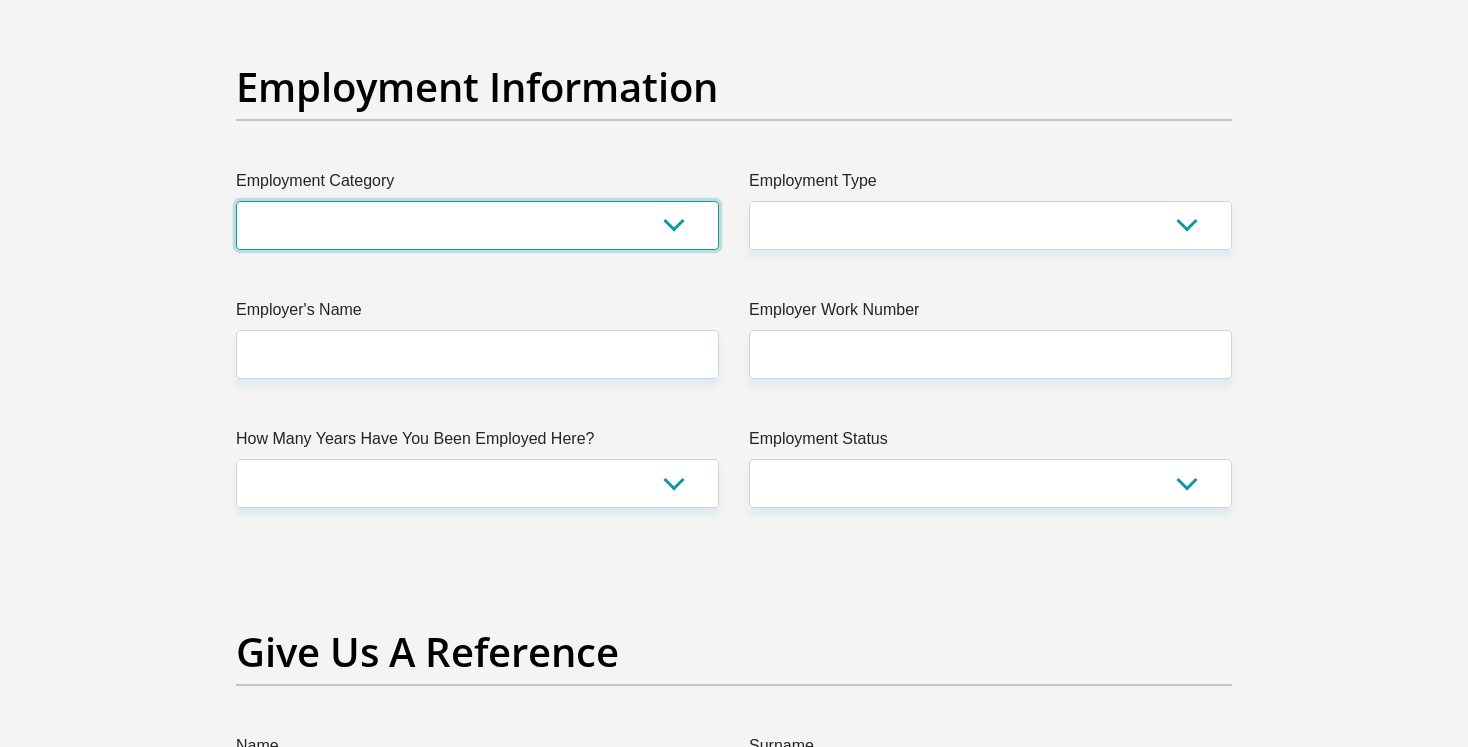 click on "AGRICULTURE
ALCOHOL & TOBACCO
CONSTRUCTION MATERIALS
METALLURGY
EQUIPMENT FOR RENEWABLE ENERGY
SPECIALIZED CONTRACTORS
CAR
GAMING (INCL. INTERNET
OTHER WHOLESALE
UNLICENSED PHARMACEUTICALS
CURRENCY EXCHANGE HOUSES
OTHER FINANCIAL INSTITUTIONS & INSURANCE
REAL ESTATE AGENTS
OIL & GAS
OTHER MATERIALS (E.G. IRON ORE)
PRECIOUS STONES & PRECIOUS METALS
POLITICAL ORGANIZATIONS
RELIGIOUS ORGANIZATIONS(NOT SECTS)
ACTI. HAVING BUSINESS DEAL WITH PUBLIC ADMINISTRATION
LAUNDROMATS" at bounding box center [477, 225] 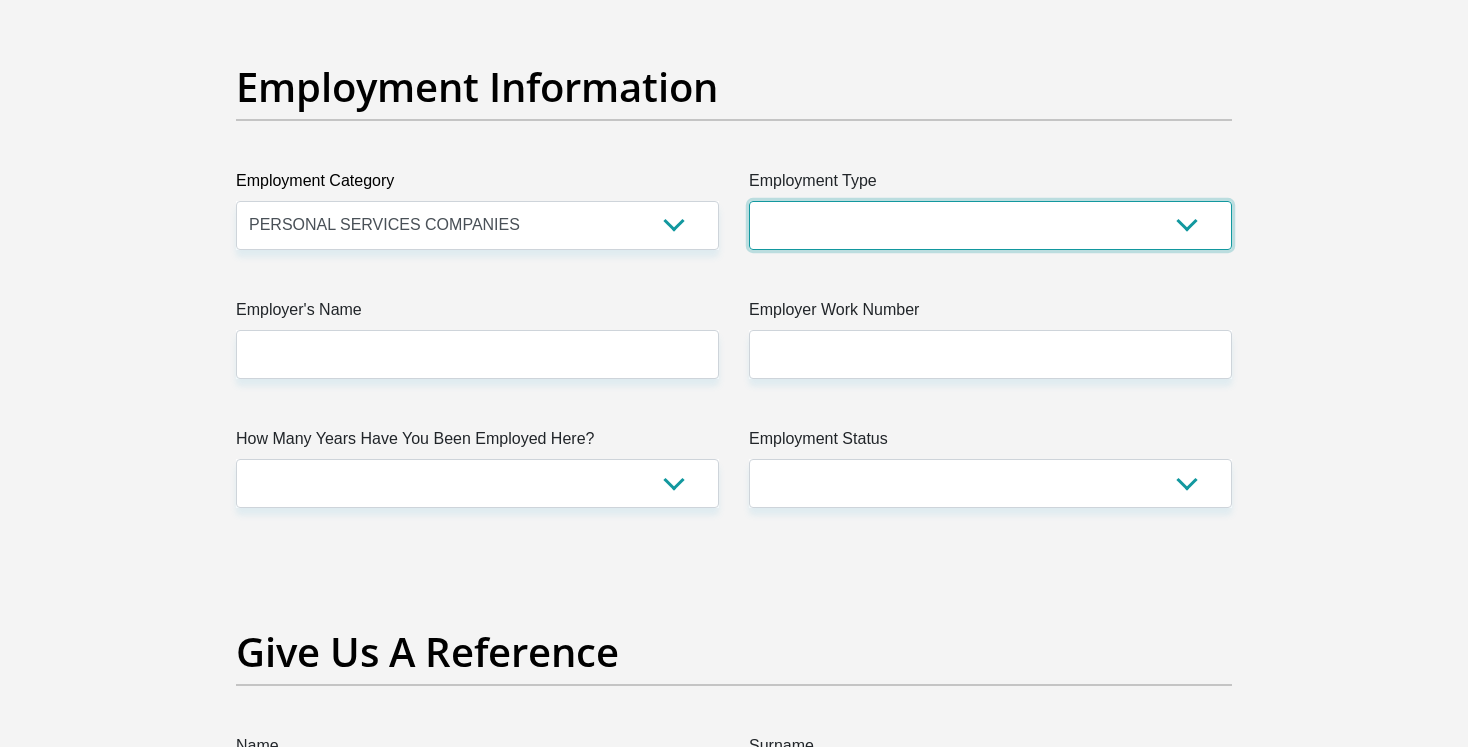 click on "College/Lecturer
Craft Seller
Creative
Driver
Executive
Farmer
Forces - Non Commissioned
Forces - Officer
Hawker
Housewife
Labourer
Licenced Professional
Manager
Miner
Non Licenced Professional
Office Staff/Clerk
Outside Worker
Pensioner
Permanent Teacher
Production/Manufacturing
Sales
Self-Employed
Semi-Professional Worker
Service Industry  Social Worker  Student" at bounding box center (990, 225) 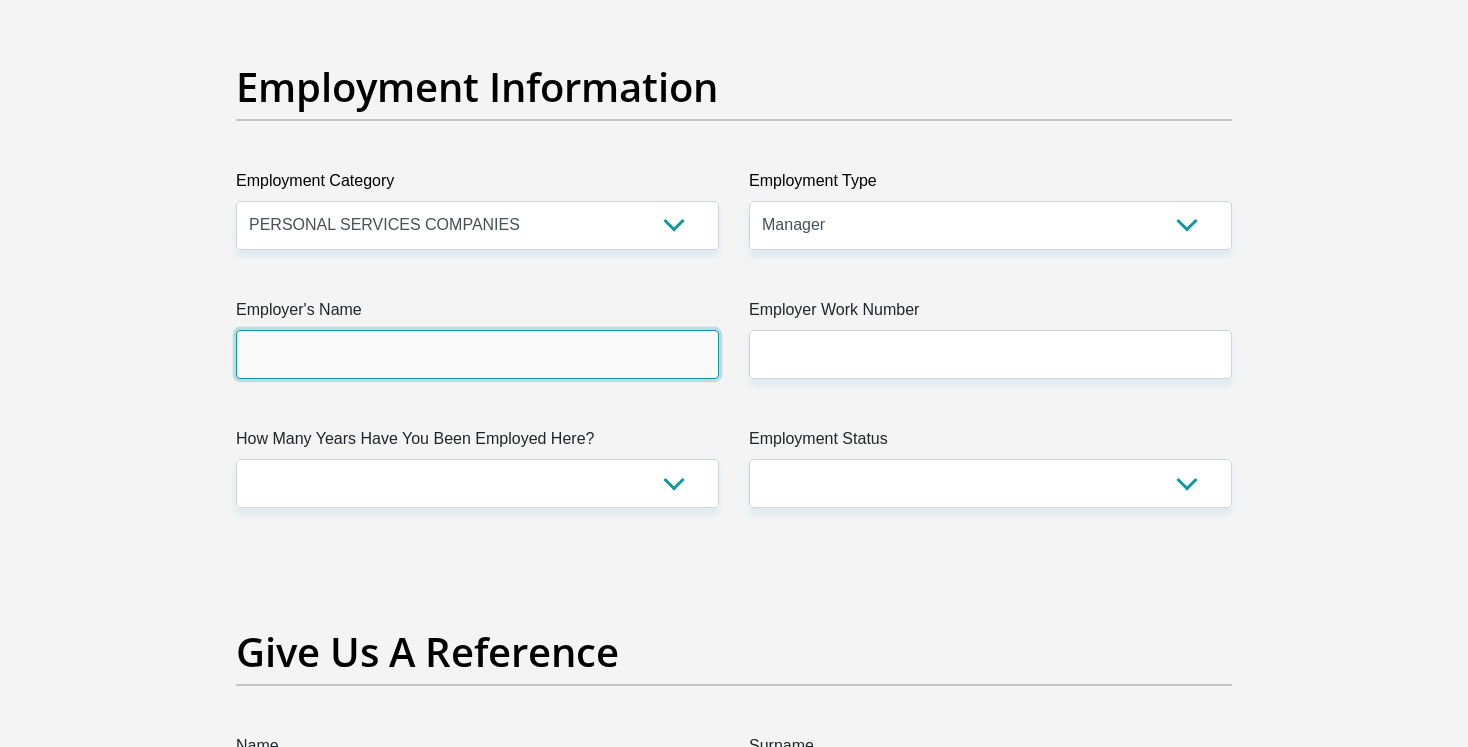 click on "Employer's Name" at bounding box center [477, 354] 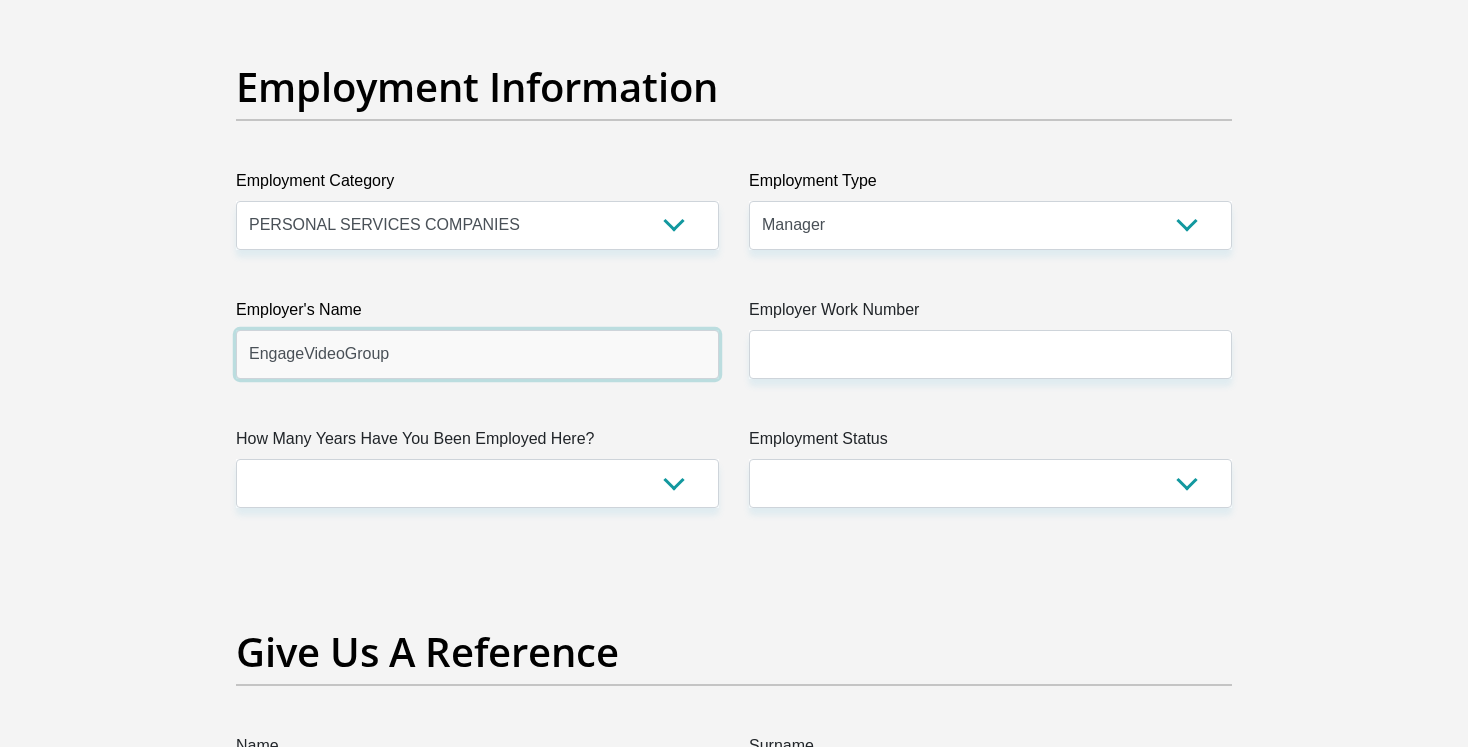 click on "EngageVideoGroup" at bounding box center [477, 354] 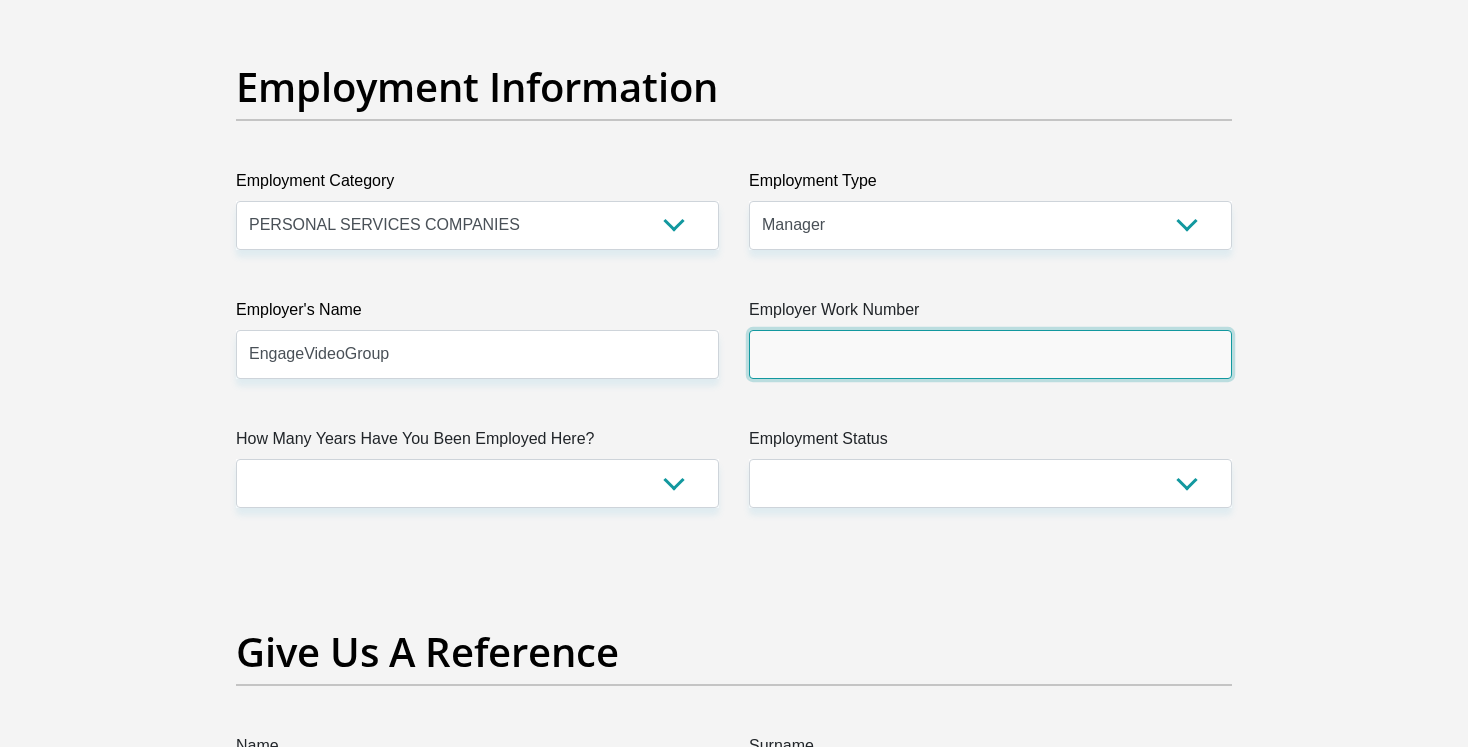 click on "Employer Work Number" at bounding box center (990, 354) 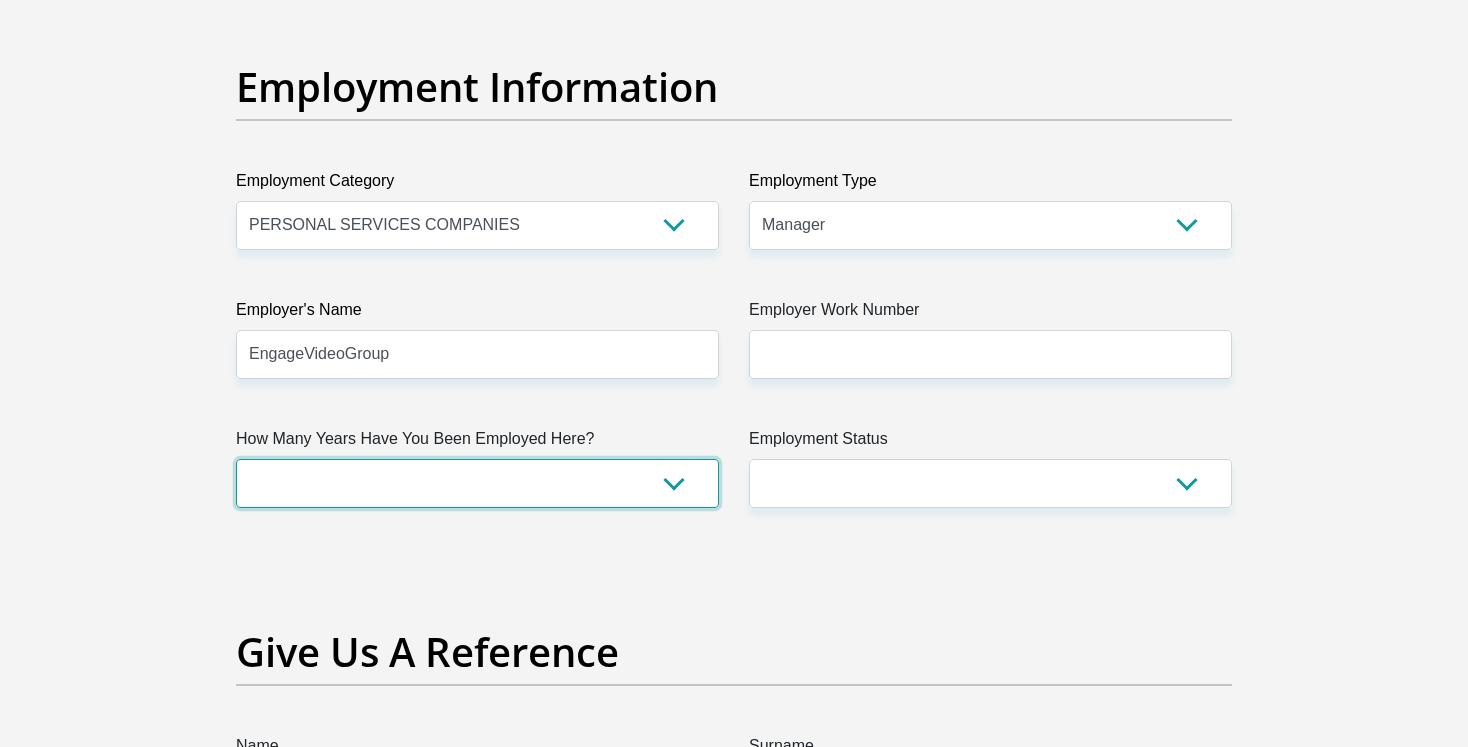 click on "less than 1 year
1-3 years
3-5 years
5+ years" at bounding box center [477, 483] 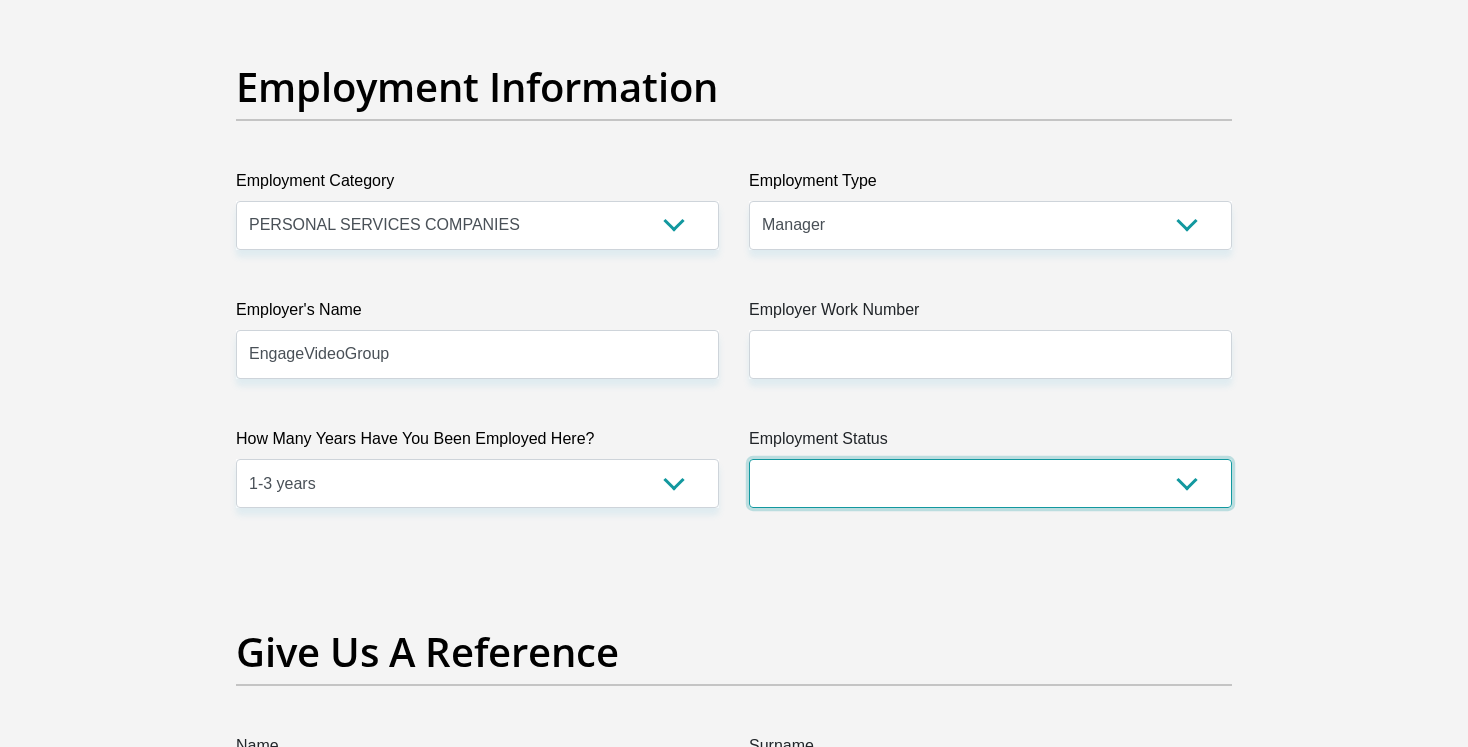 click on "Permanent/Full-time
Part-time/Casual
Contract Worker
Self-Employed
Housewife
Retired
Student
Medically Boarded
Disability
Unemployed" at bounding box center (990, 483) 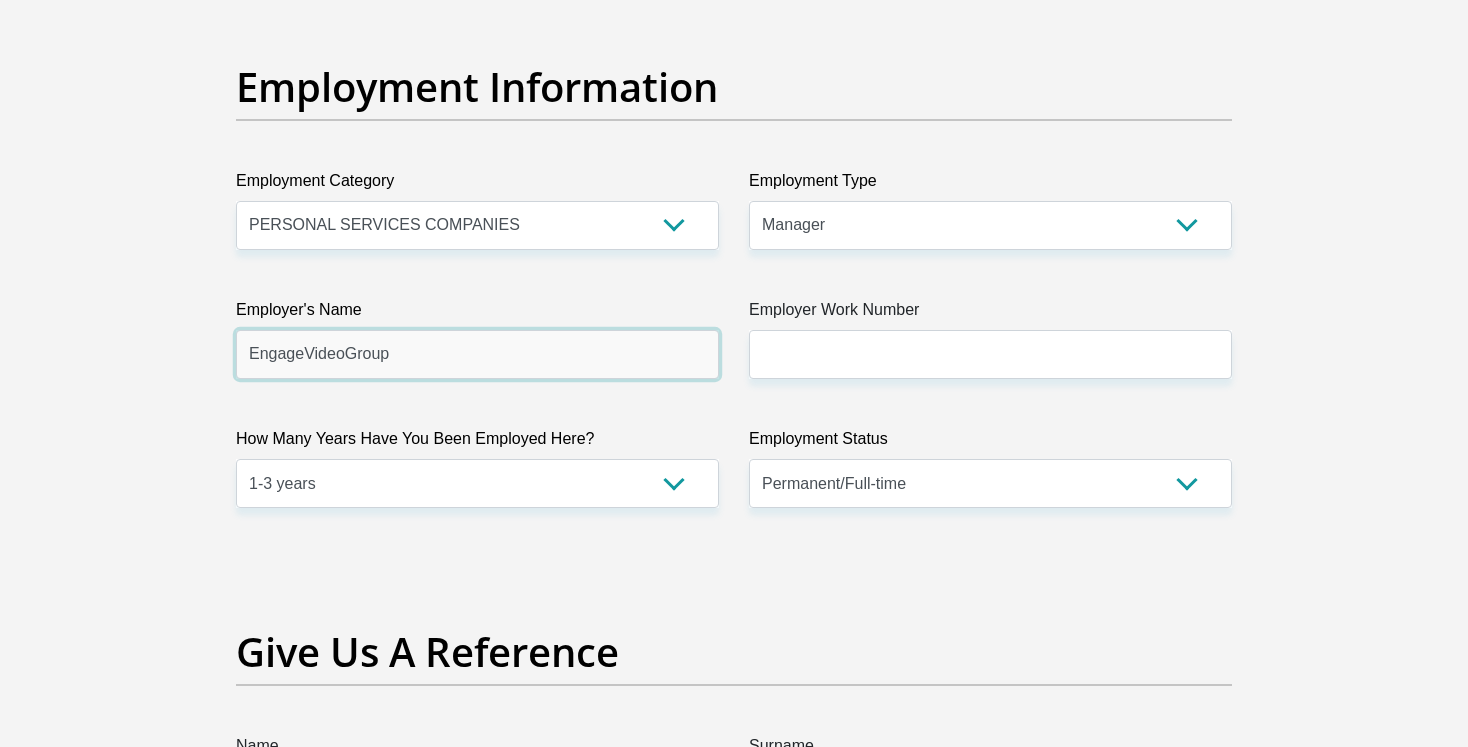 click on "EngageVideoGroup" at bounding box center [477, 354] 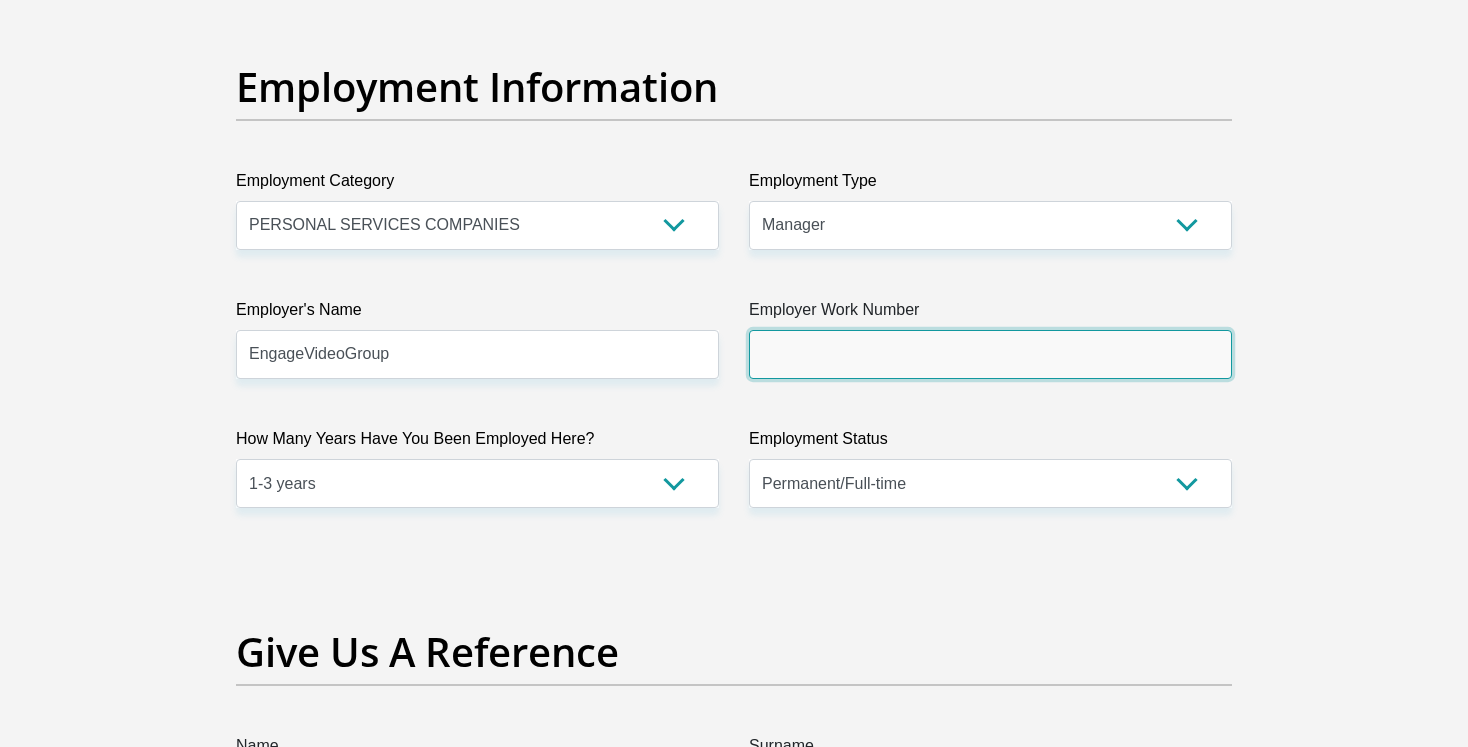 click on "Employer Work Number" at bounding box center (990, 354) 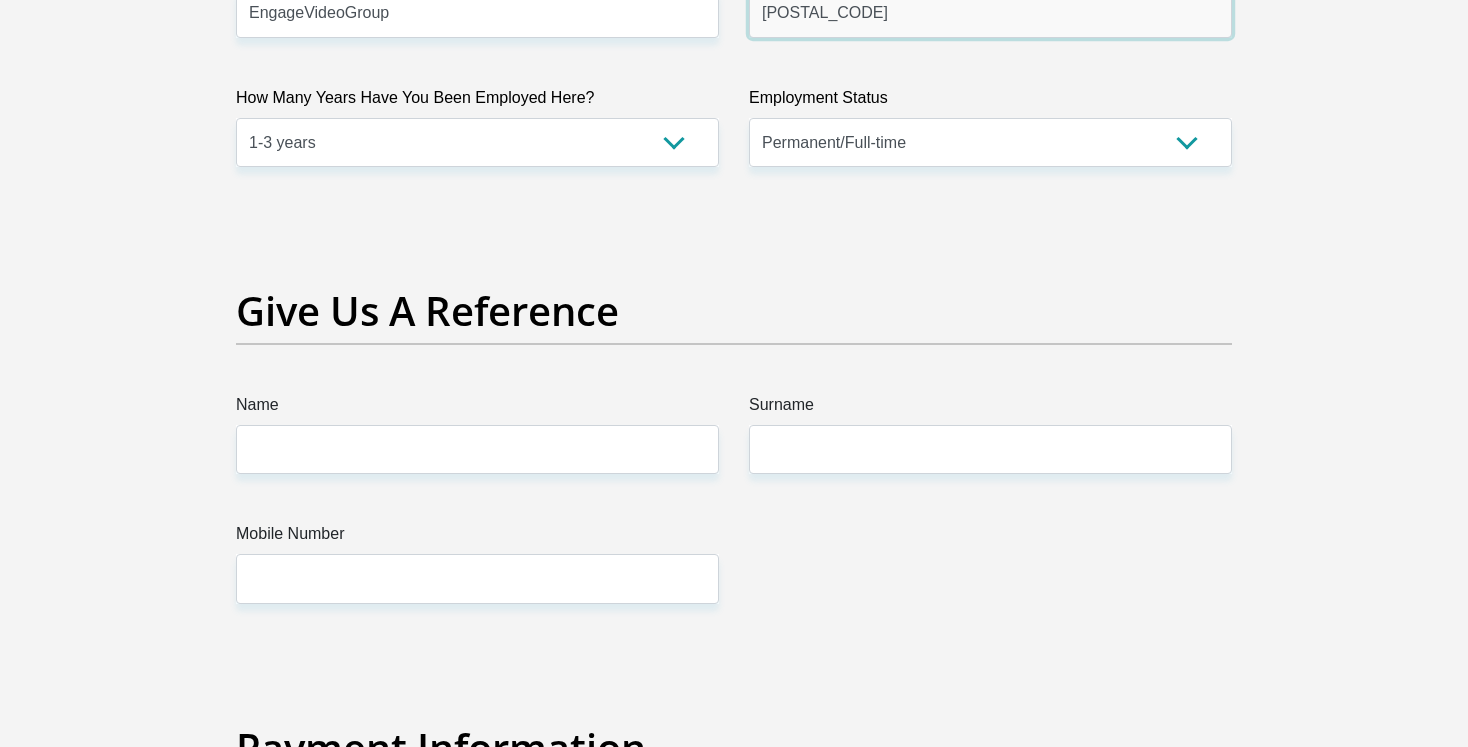 scroll, scrollTop: 3943, scrollLeft: 0, axis: vertical 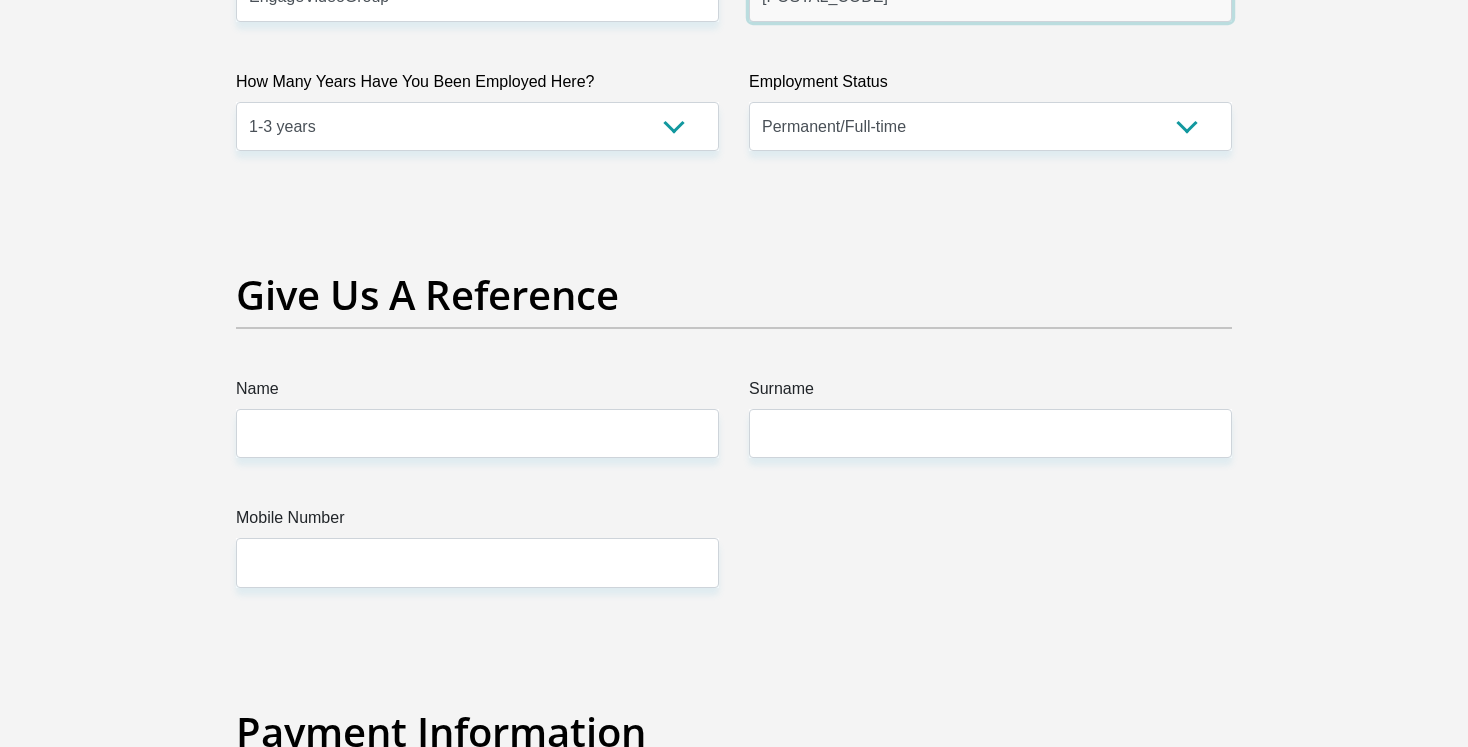 type on "[POSTAL_CODE]" 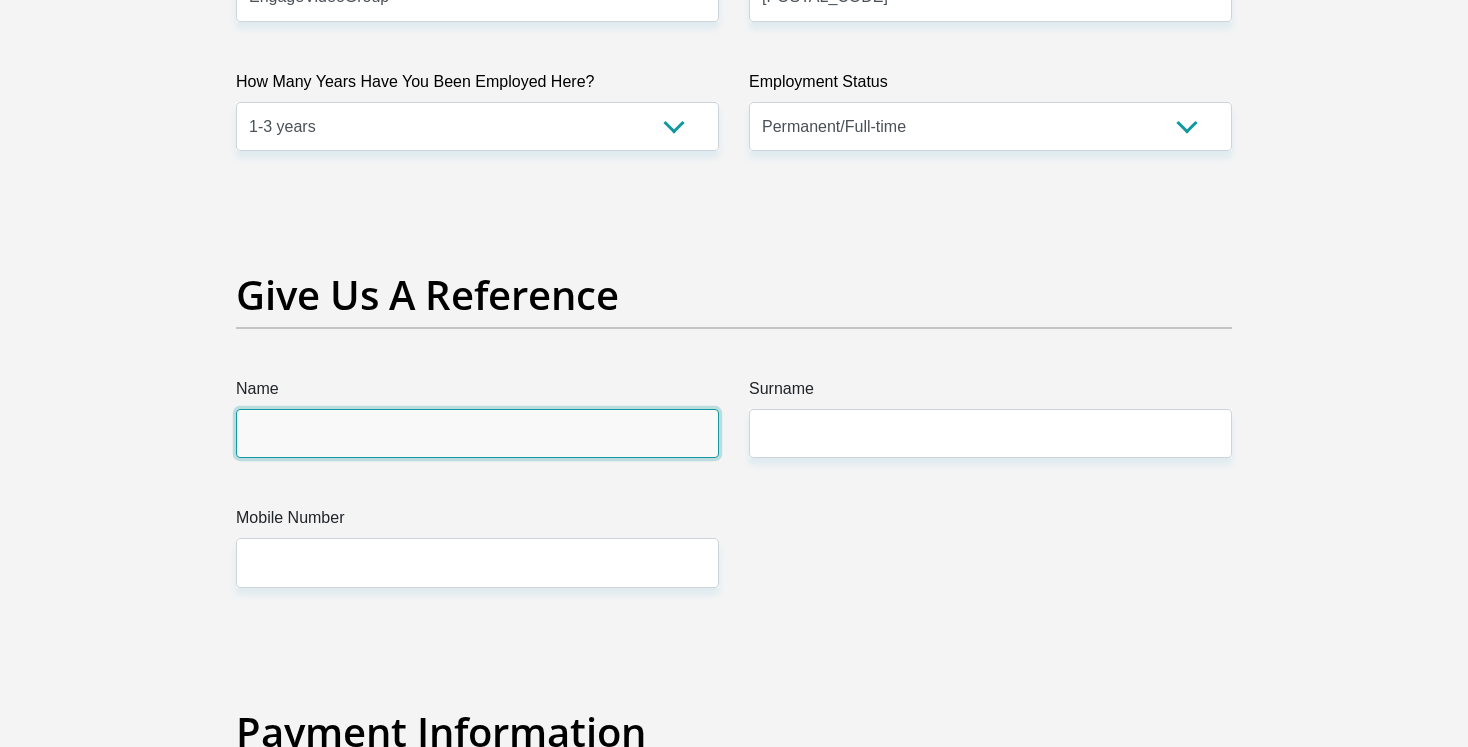 click on "Name" at bounding box center (477, 433) 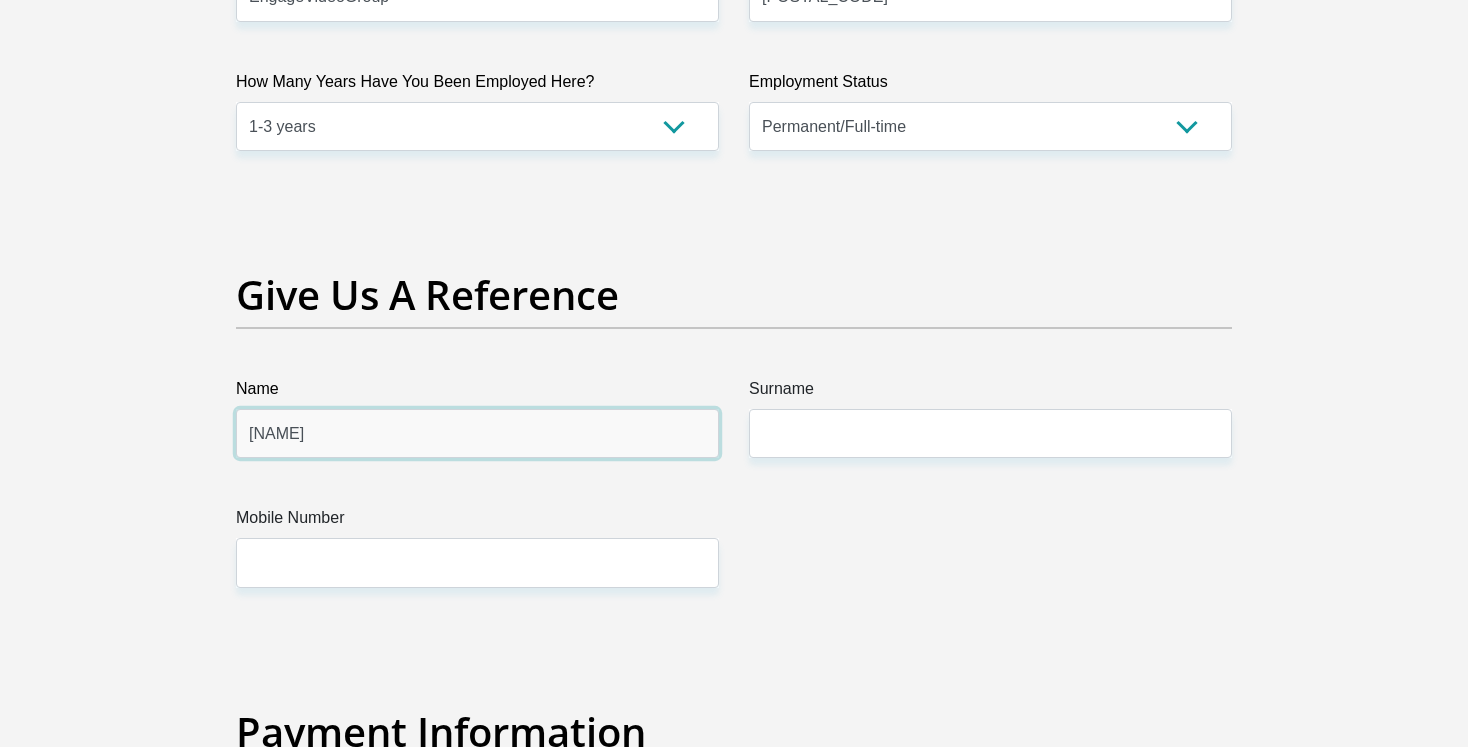type on "[NAME]" 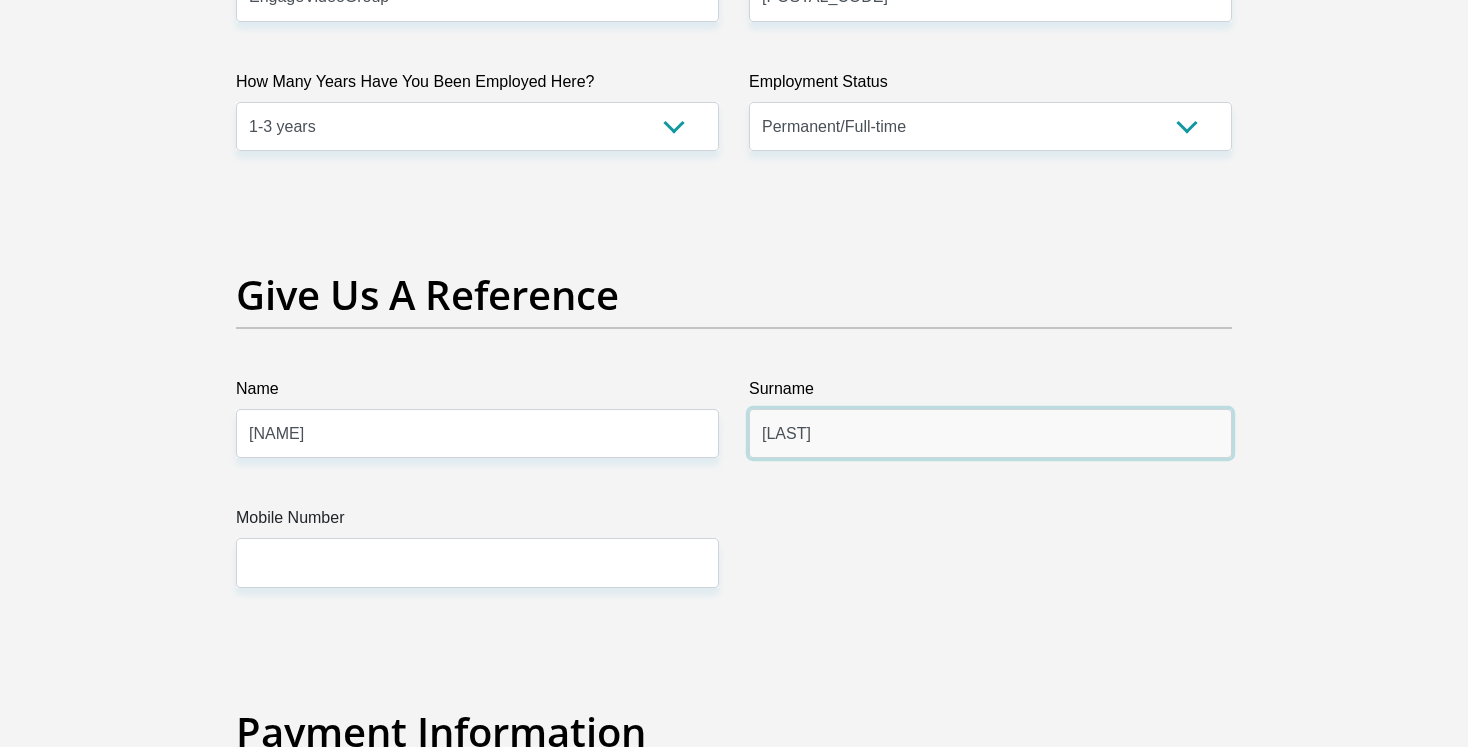 type on "[LAST]" 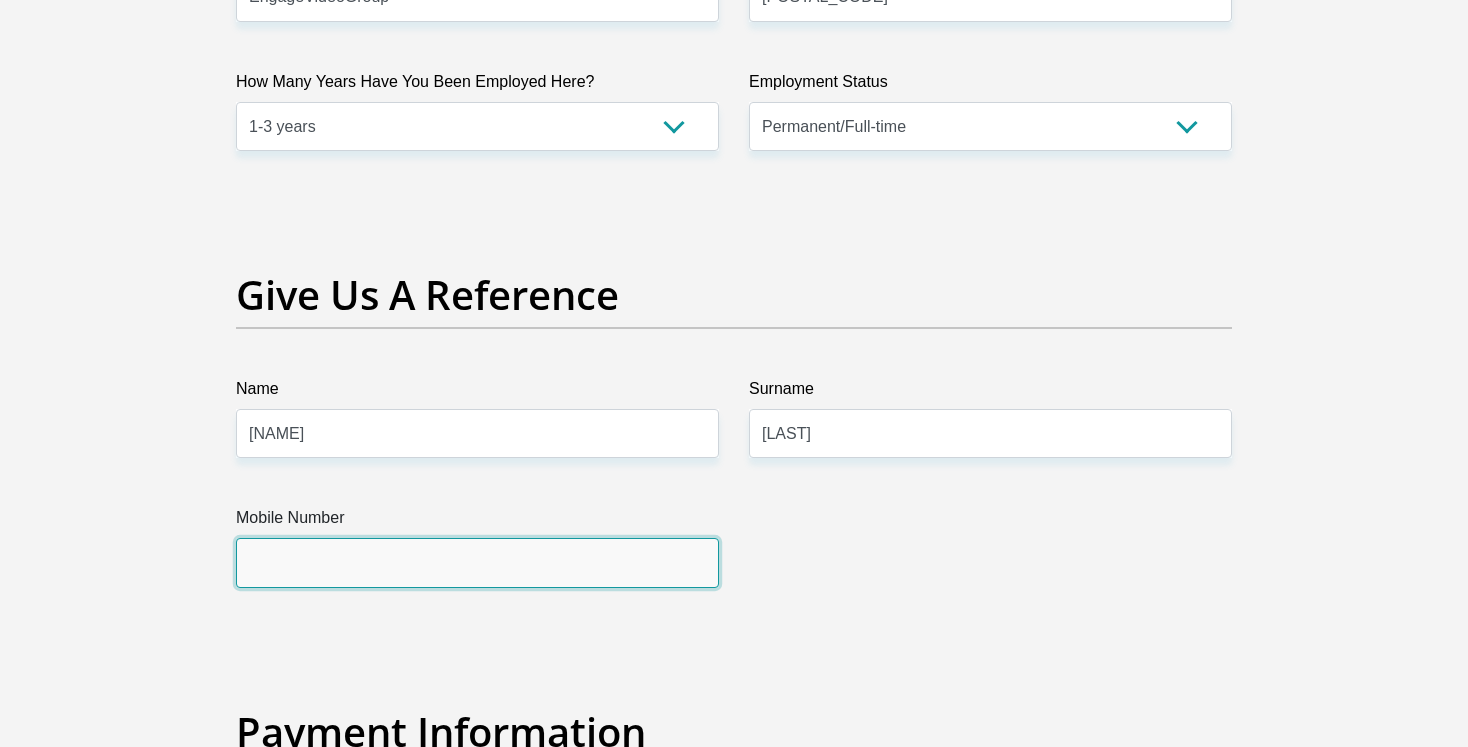 click on "Mobile Number" at bounding box center [477, 562] 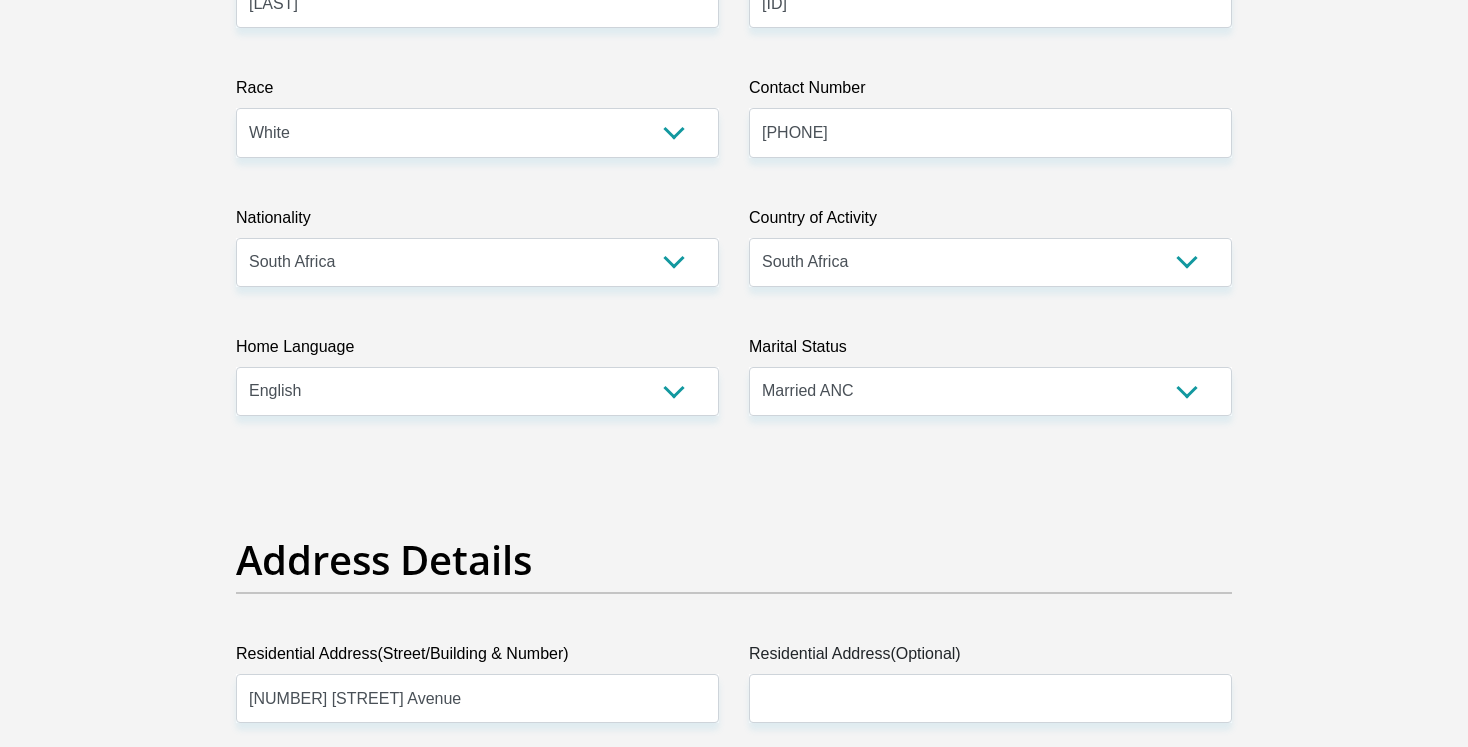 scroll, scrollTop: 0, scrollLeft: 0, axis: both 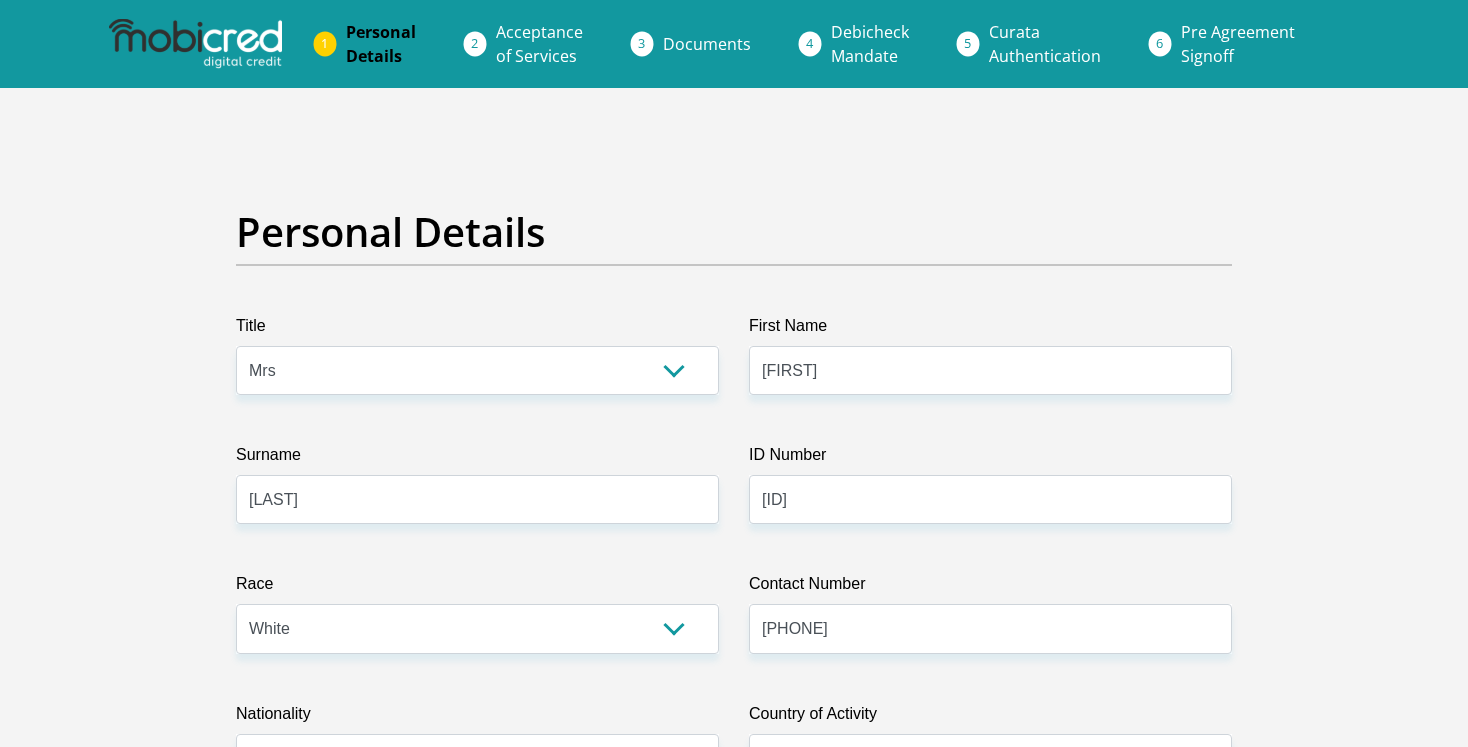 type on "[PHONE]" 